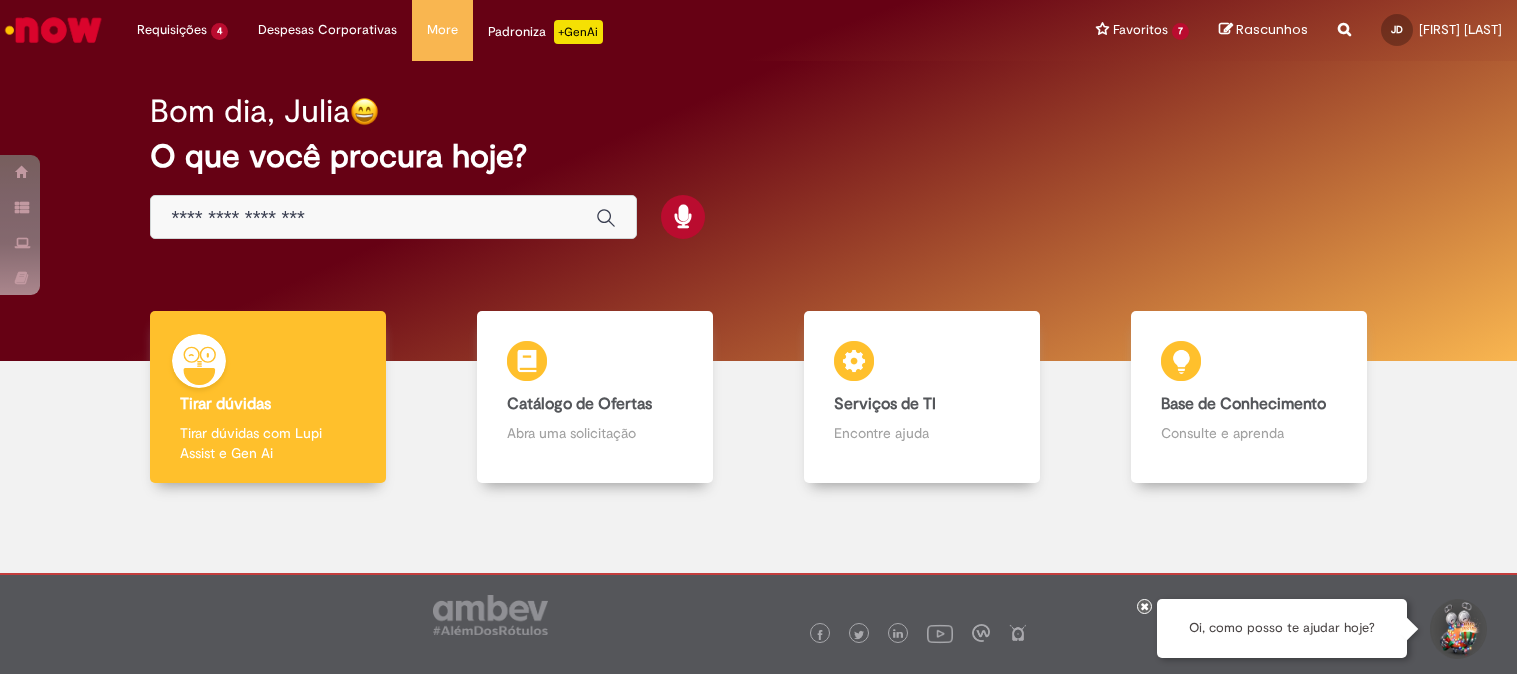 scroll, scrollTop: 0, scrollLeft: 0, axis: both 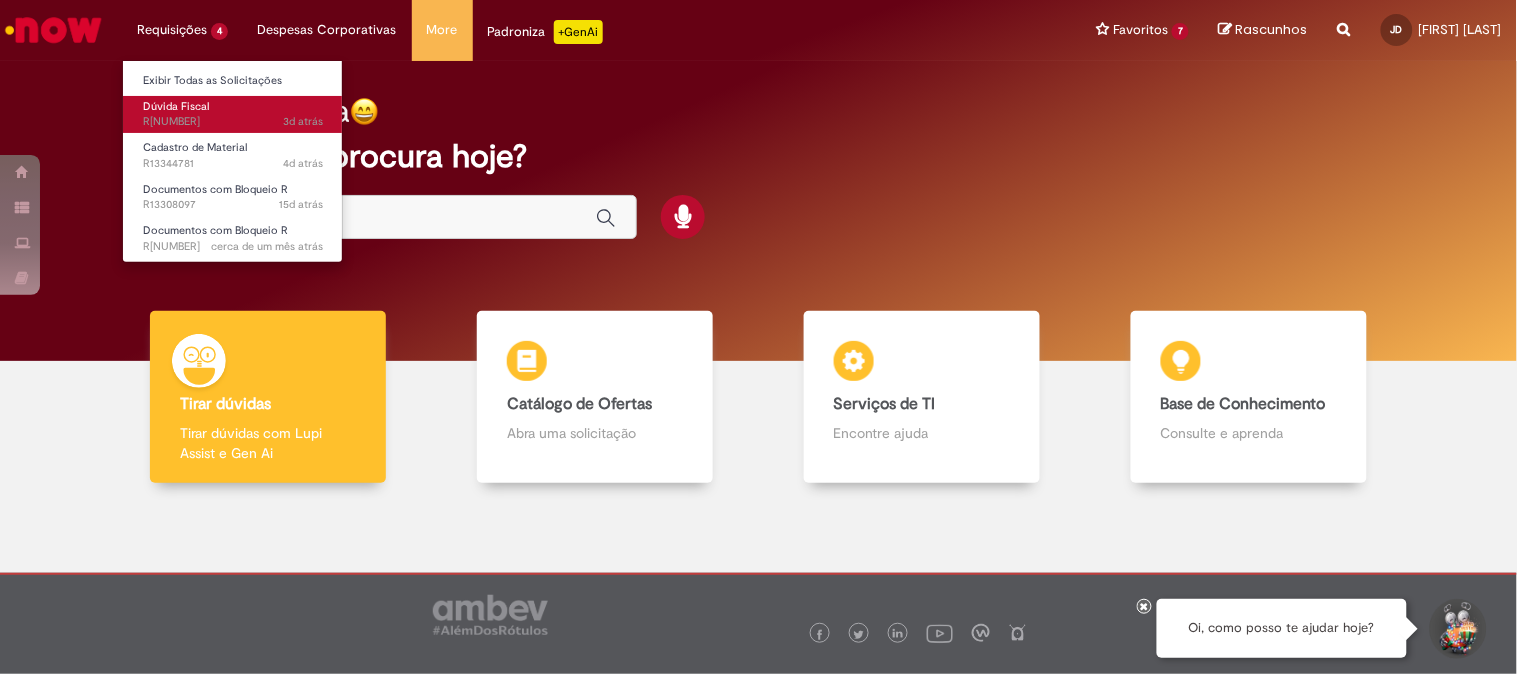 click on "Dúvida Fiscal" at bounding box center (176, 106) 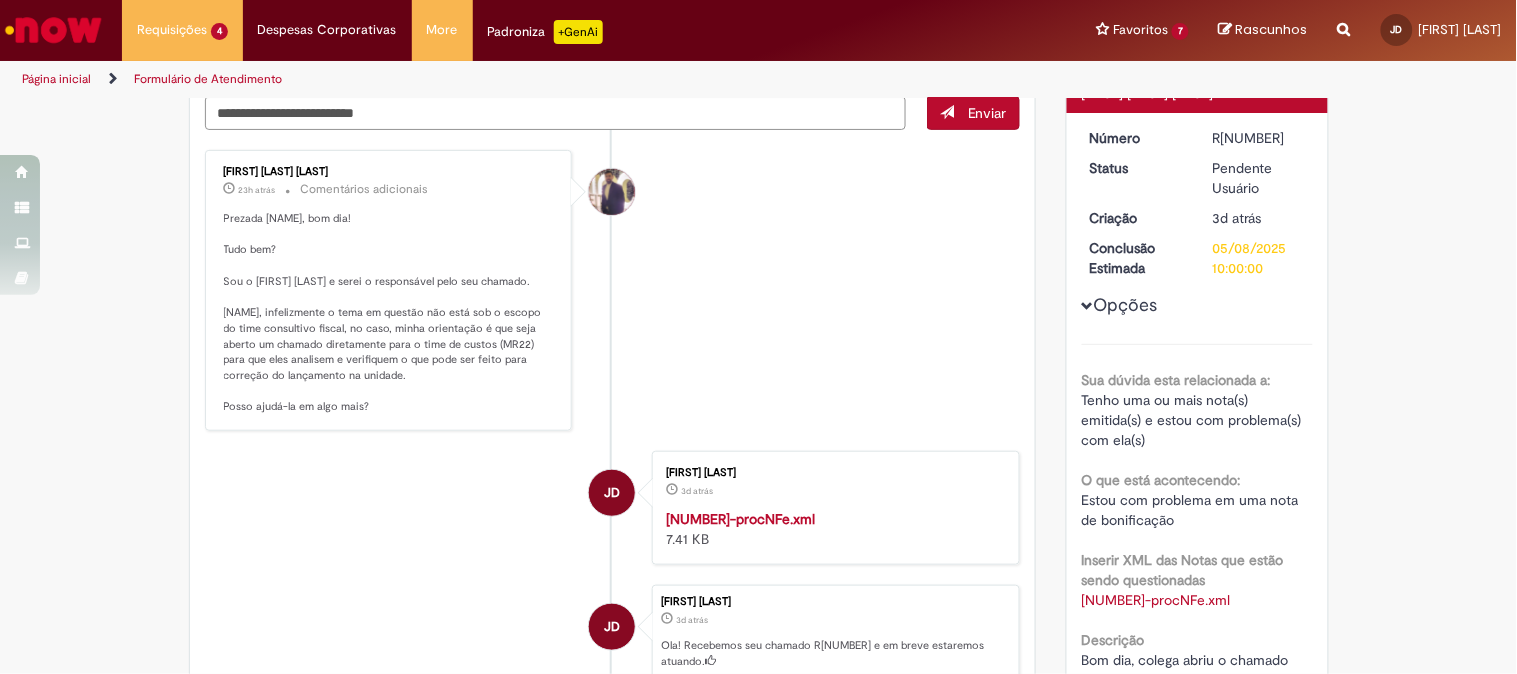 scroll, scrollTop: 111, scrollLeft: 0, axis: vertical 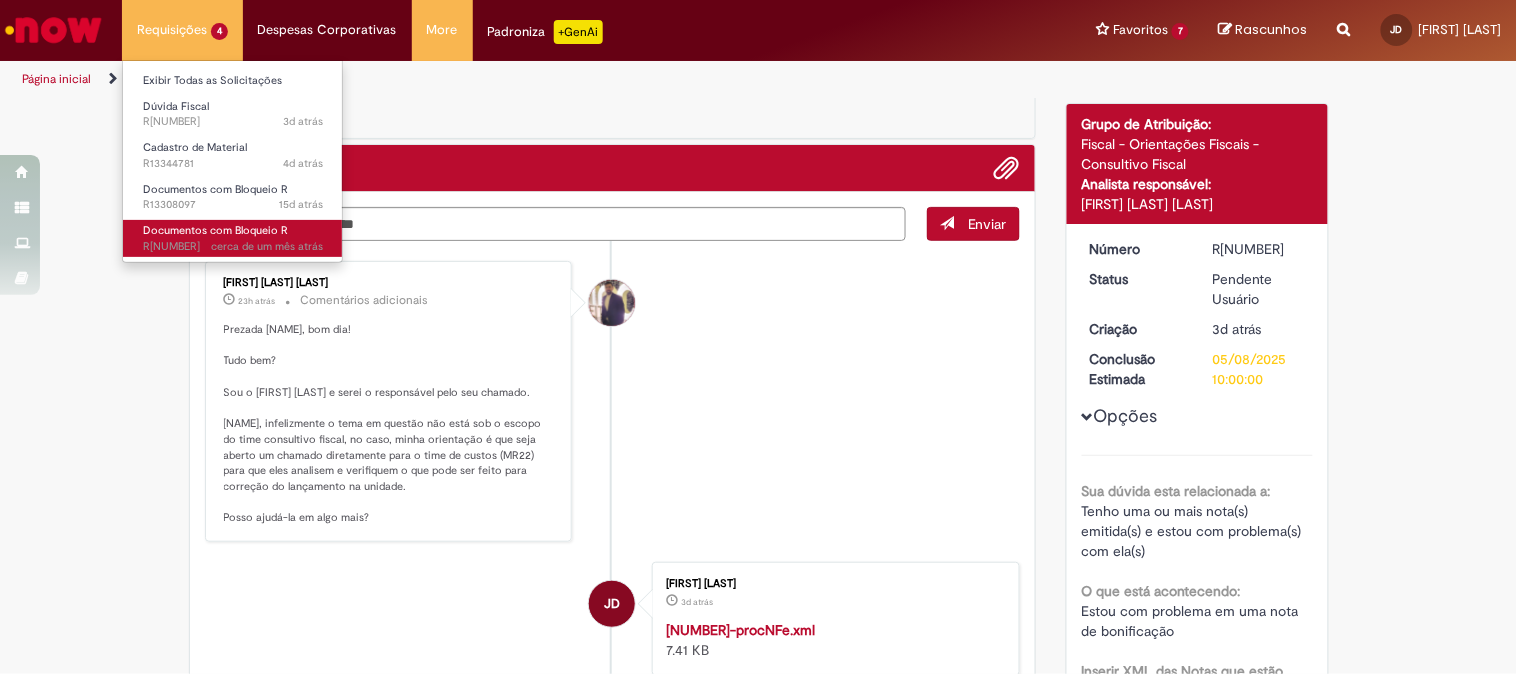 click on "Documentos com Bloqueio R
cerca de um mês atrás cerca de um mês atrás  R13234427" at bounding box center [233, 238] 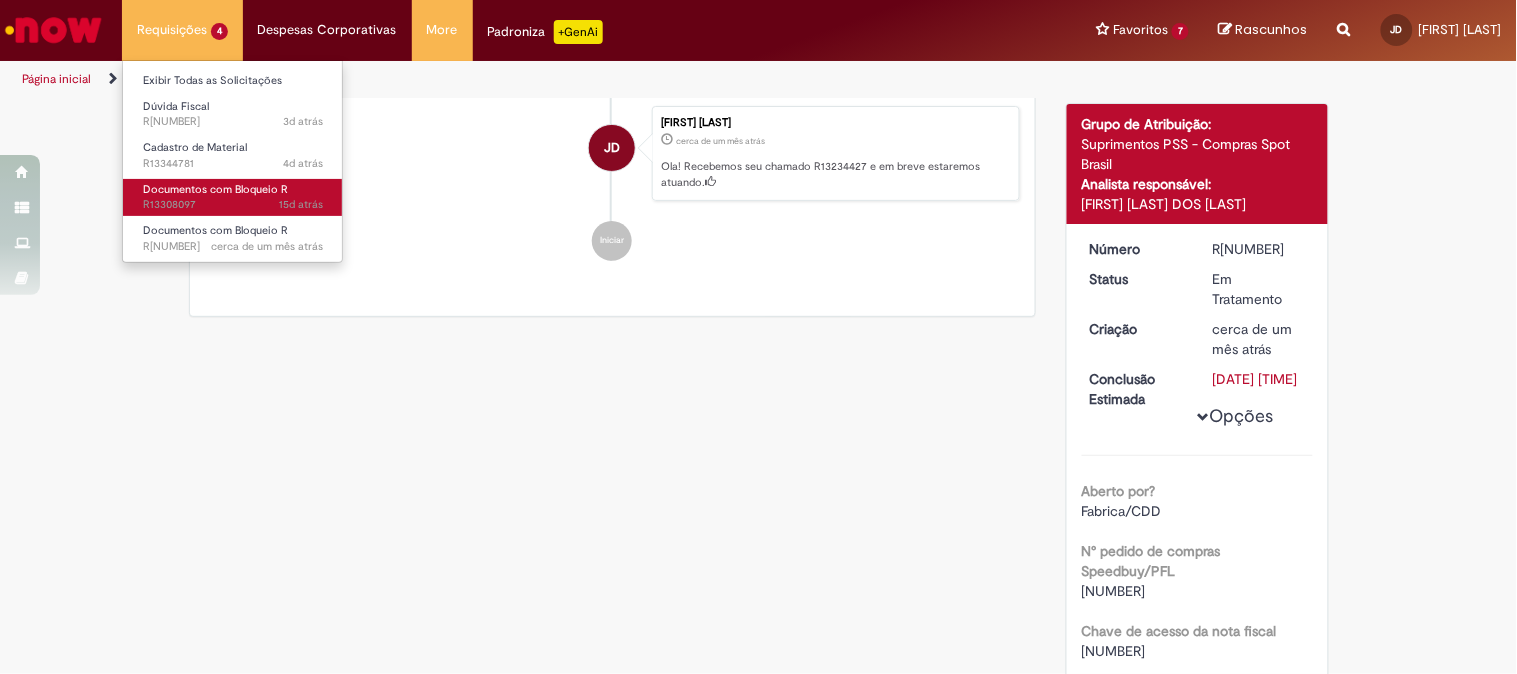 scroll, scrollTop: 0, scrollLeft: 0, axis: both 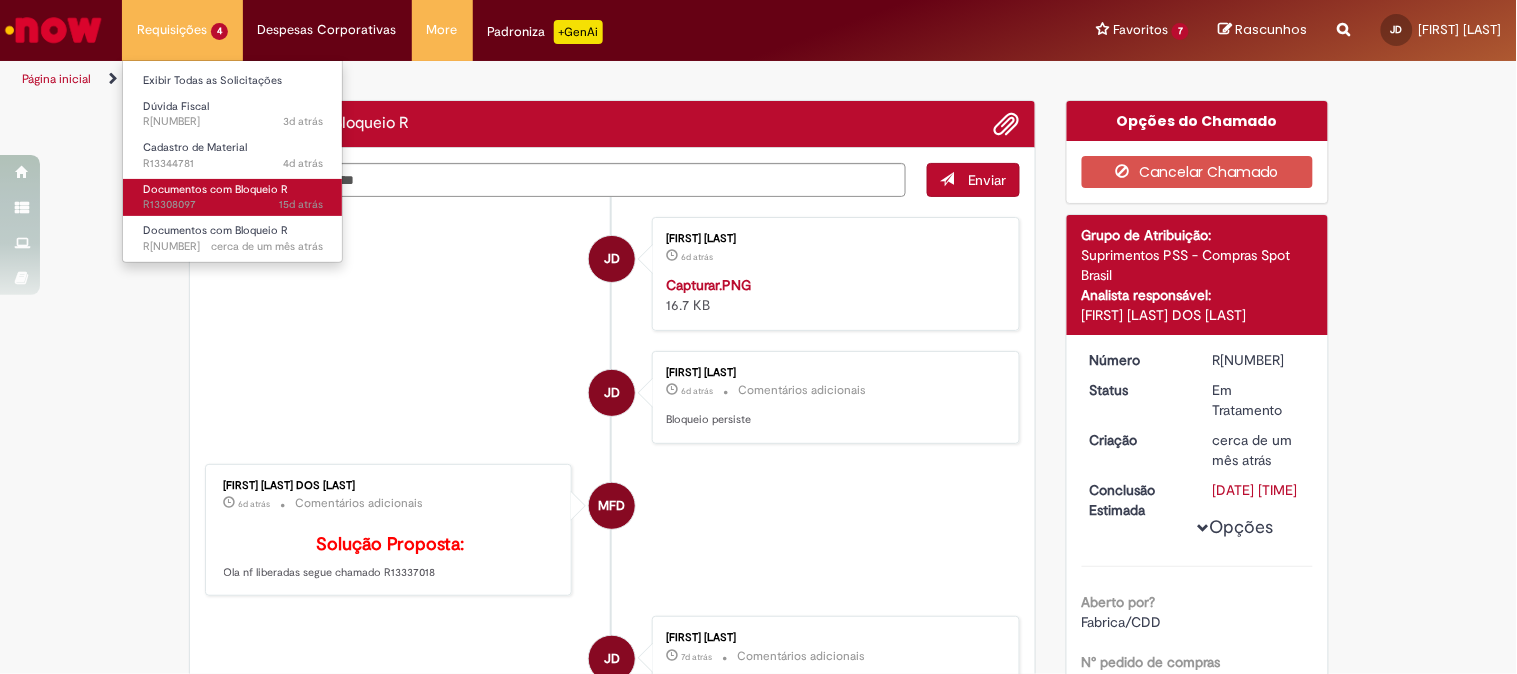 click on "Documentos com Bloqueio R" at bounding box center [215, 189] 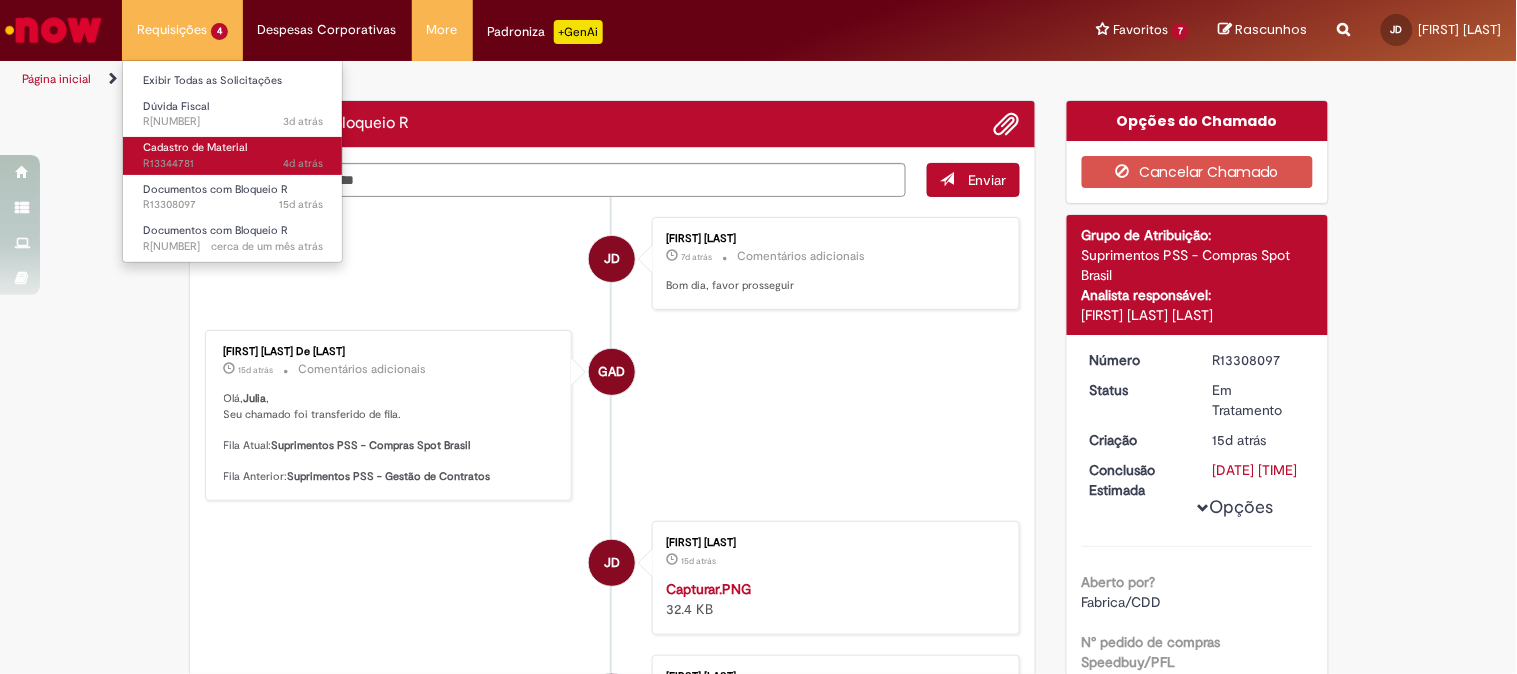 click on "4d atrás 4 dias atrás  R13344781" at bounding box center [233, 164] 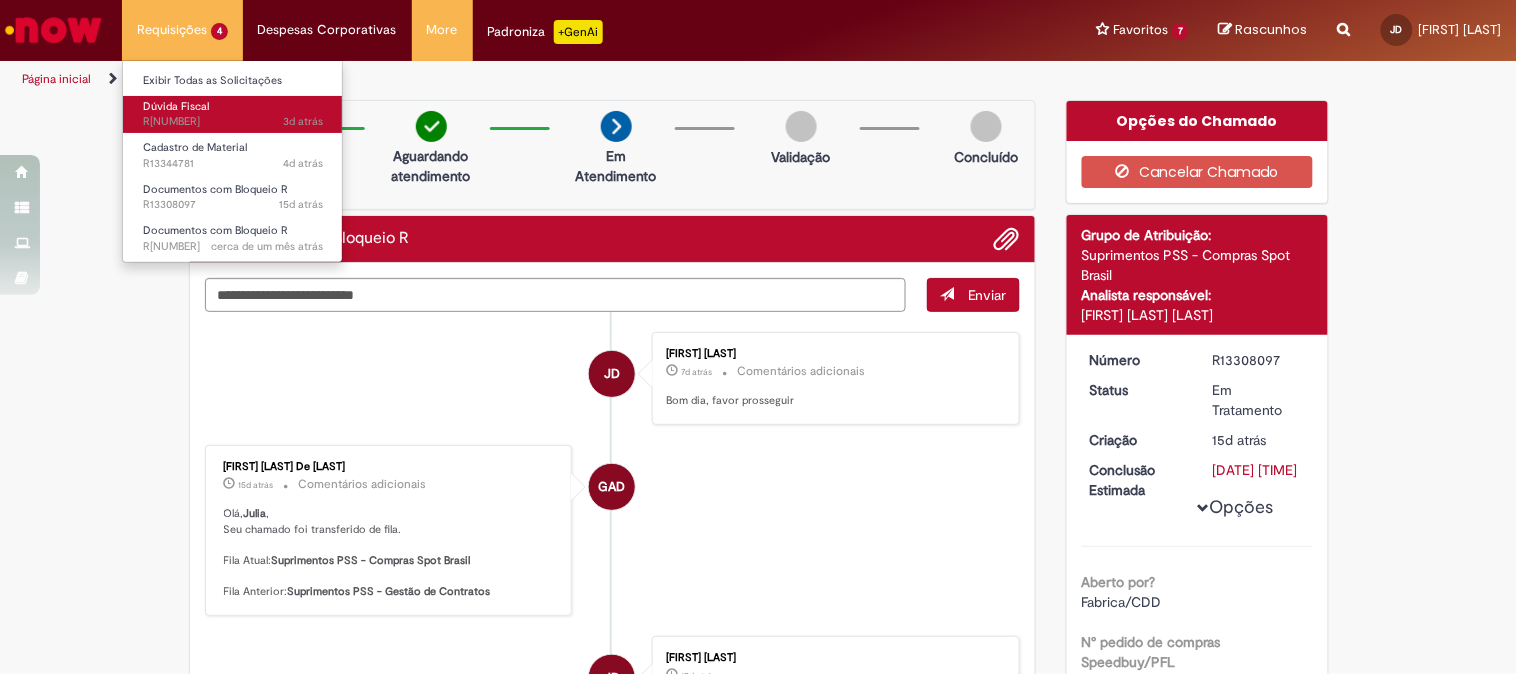 click on "Dúvida Fiscal
3d atrás 3 dias atrás  R13347774" at bounding box center (233, 114) 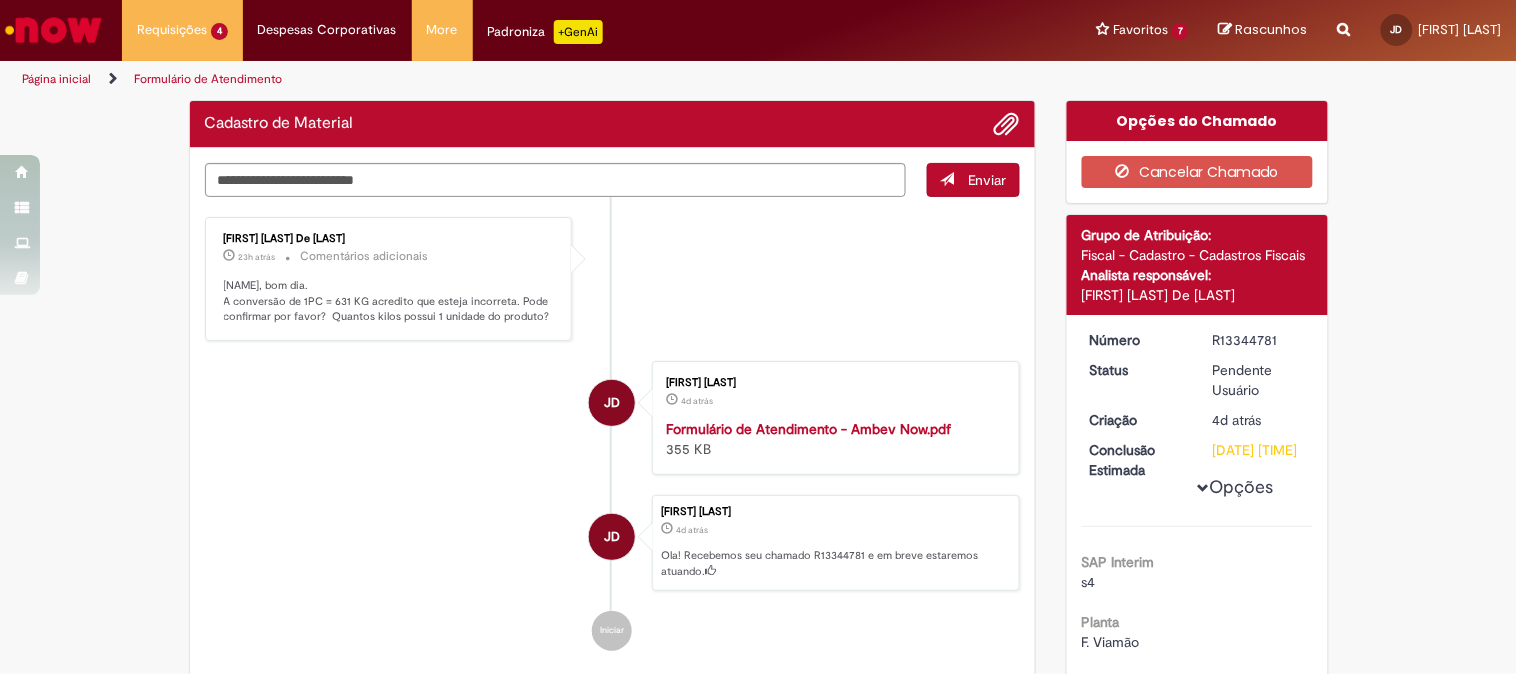 click at bounding box center [53, 30] 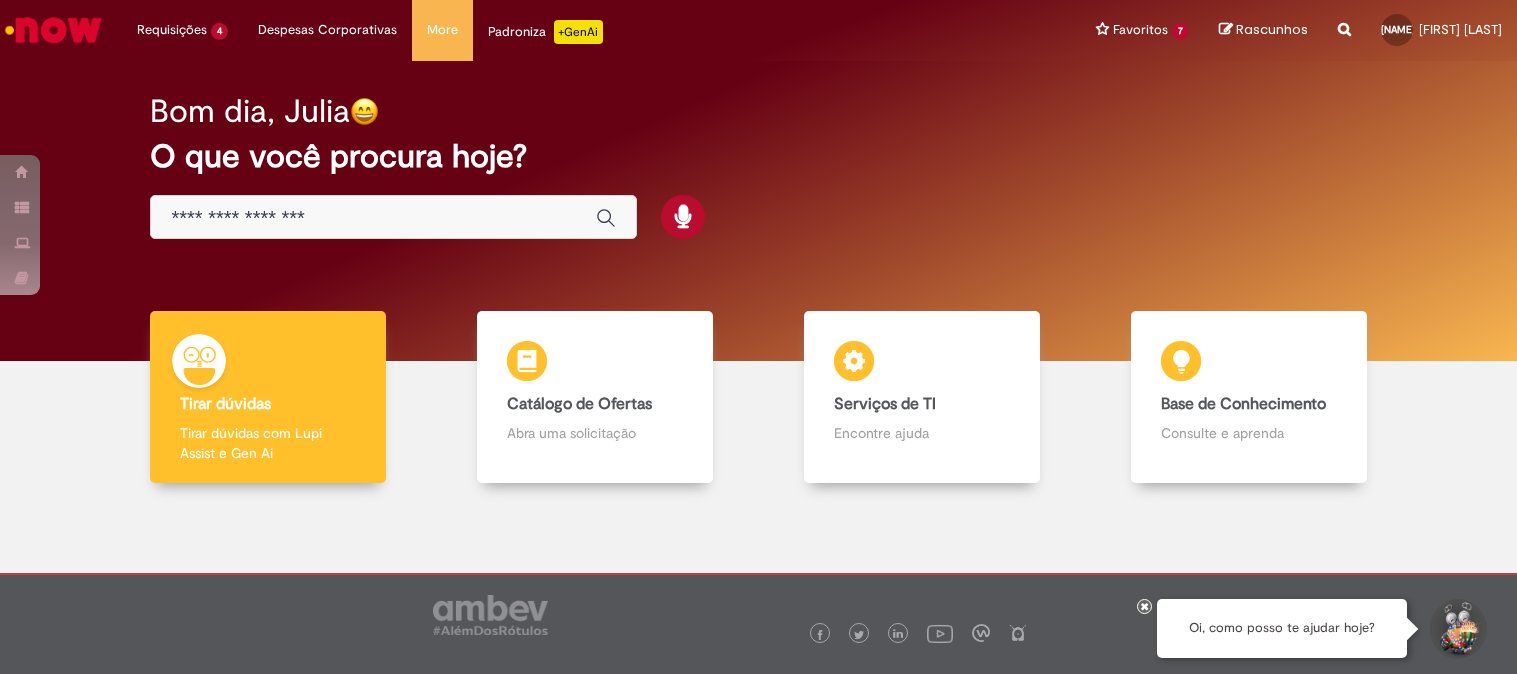 scroll, scrollTop: 0, scrollLeft: 0, axis: both 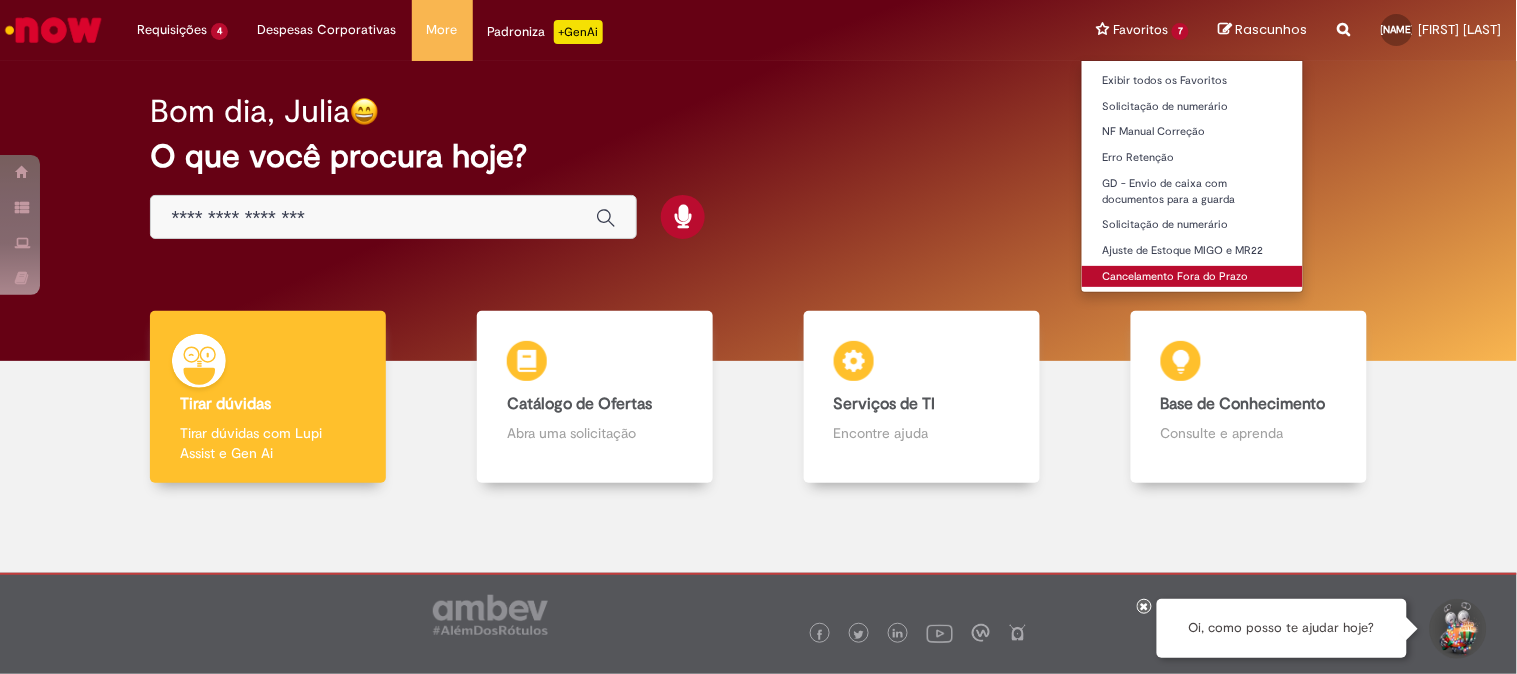 click on "Cancelamento Fora do Prazo" at bounding box center (1192, 277) 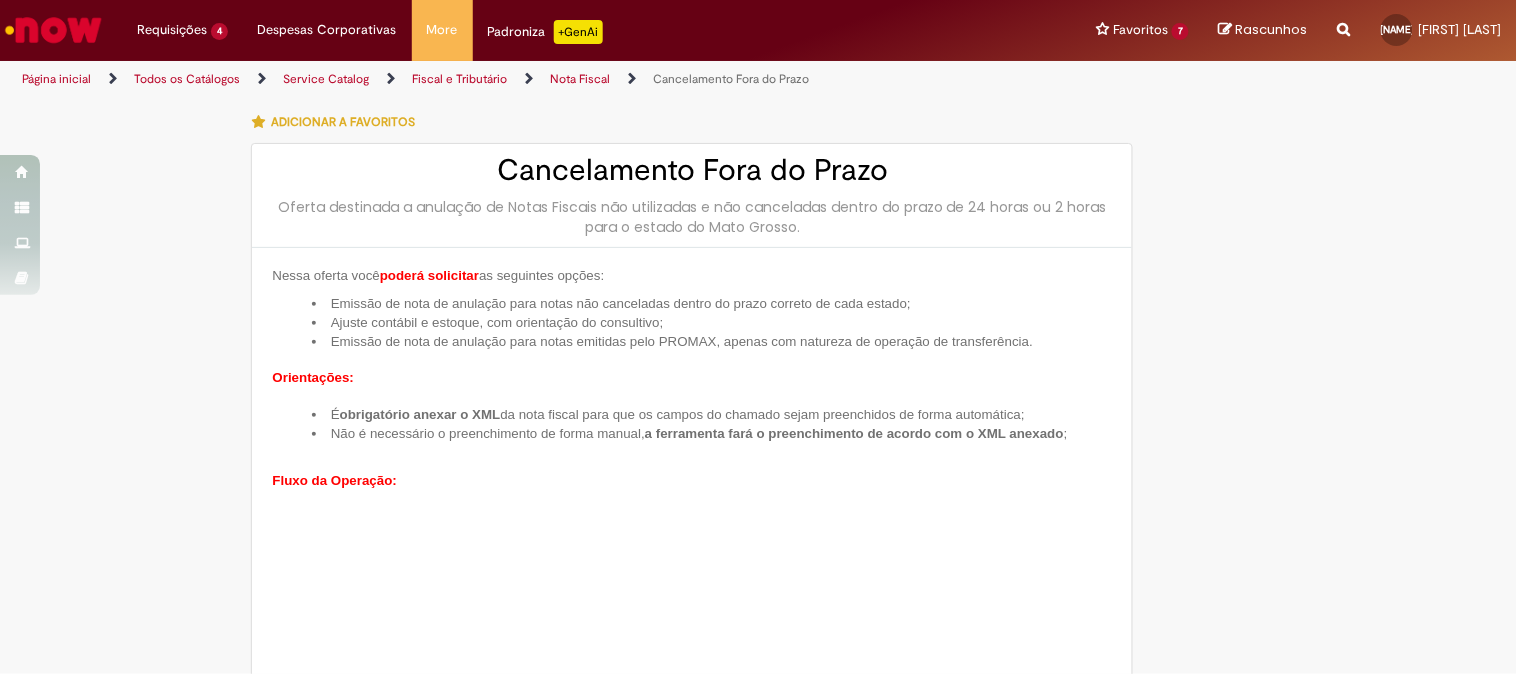 type on "**********" 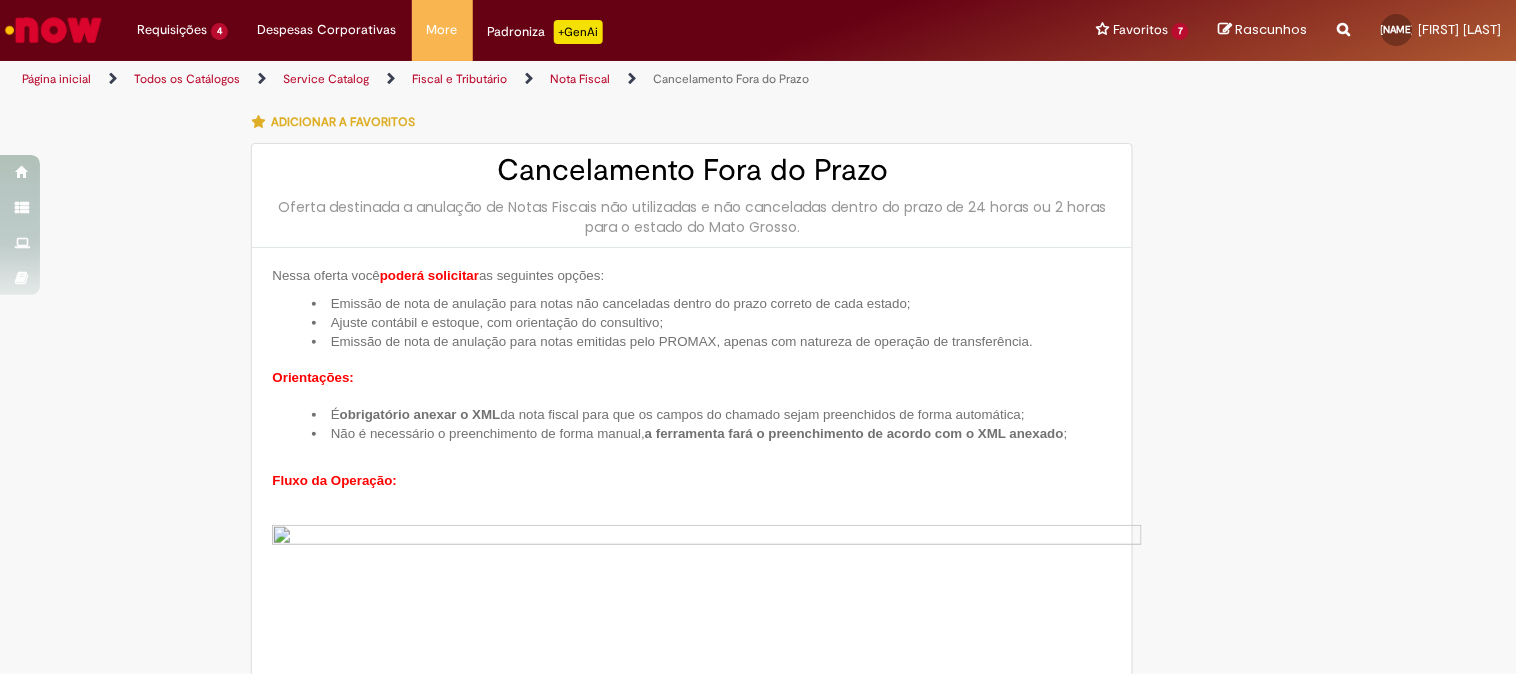 type on "**********" 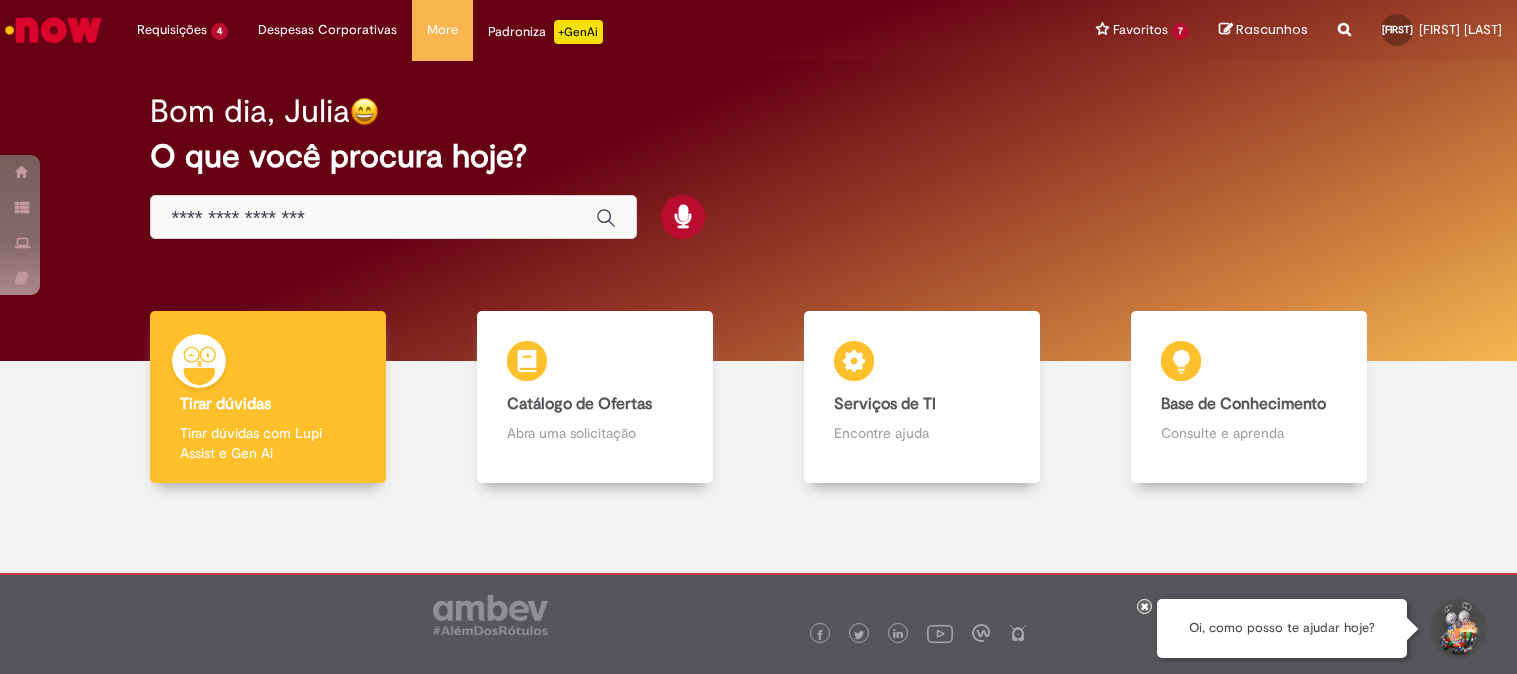 scroll, scrollTop: 0, scrollLeft: 0, axis: both 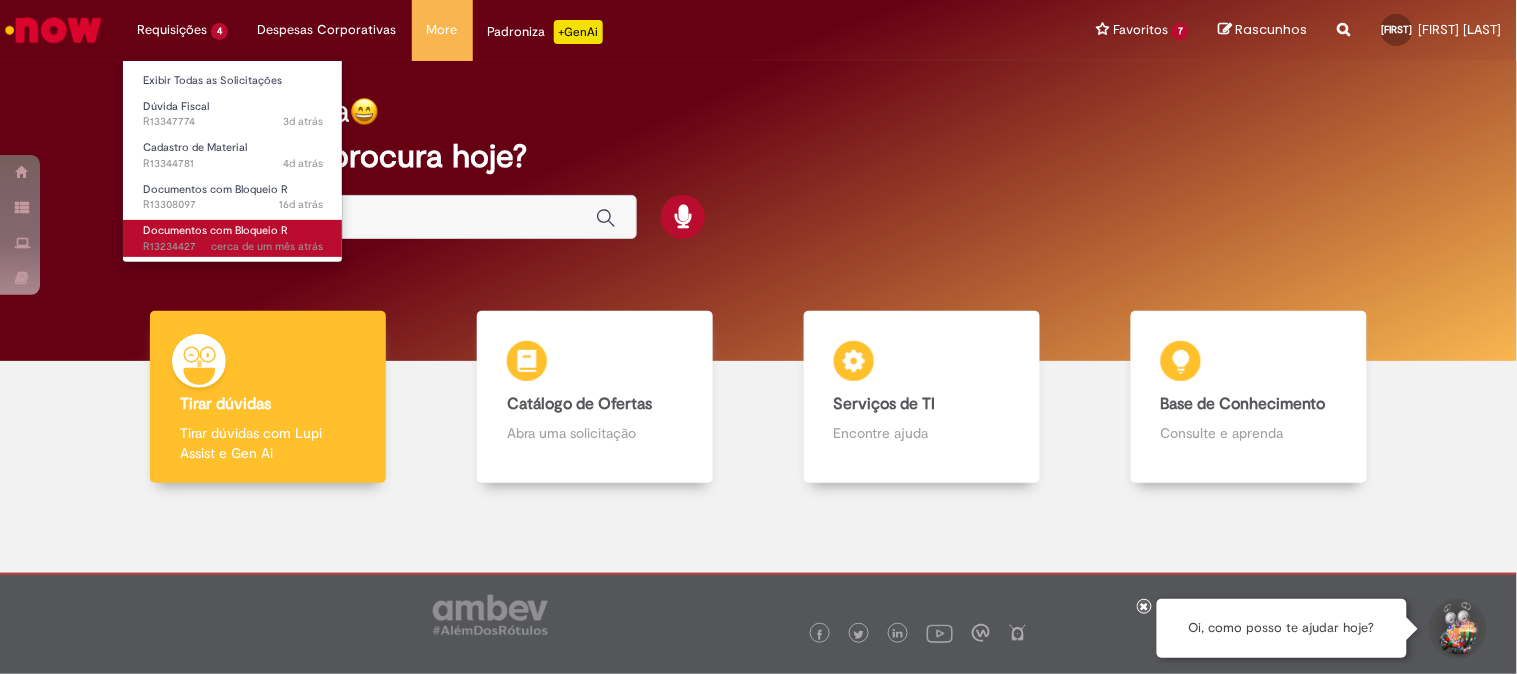 click on "Documentos com Bloqueio R" at bounding box center [215, 230] 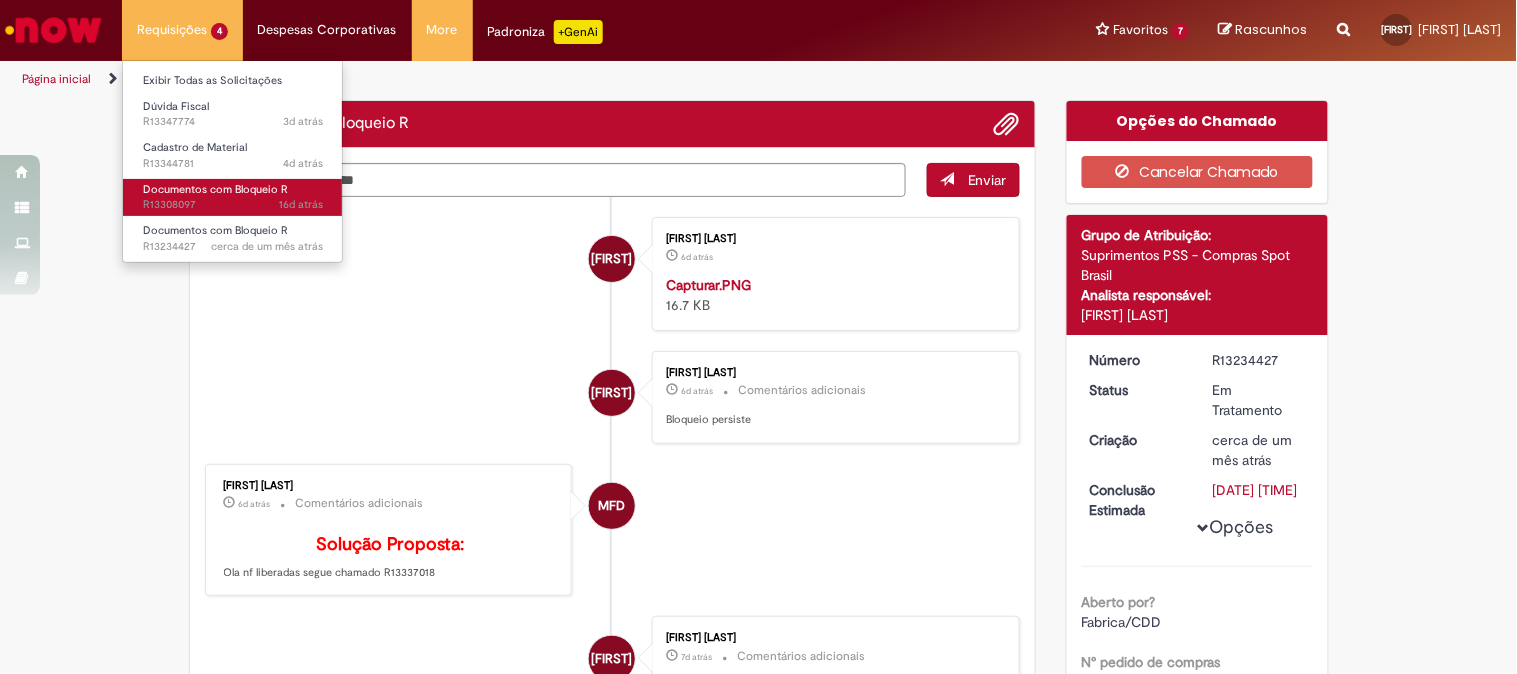 click on "16d atrás 16 dias atrás  R13308097" at bounding box center (233, 205) 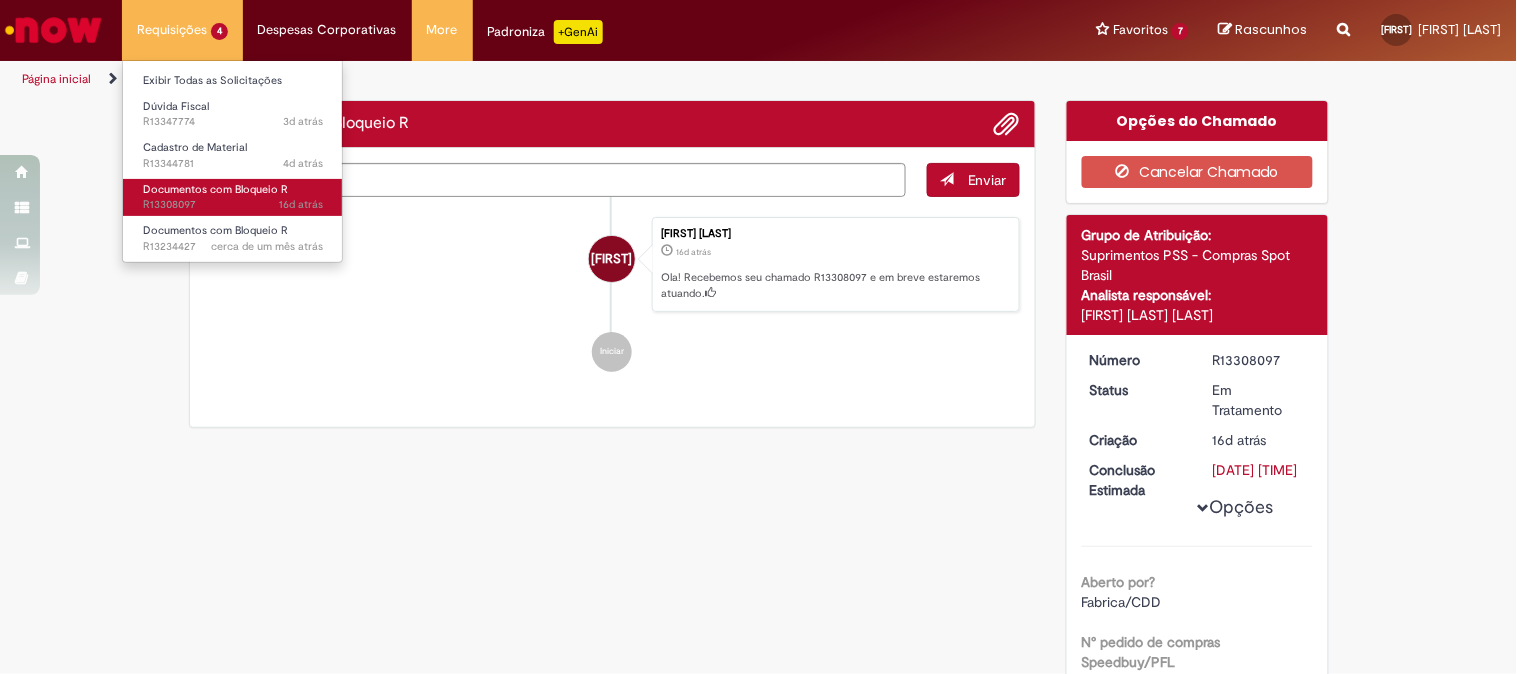 click on "16d atrás 16 dias atrás  R13308097" at bounding box center [233, 205] 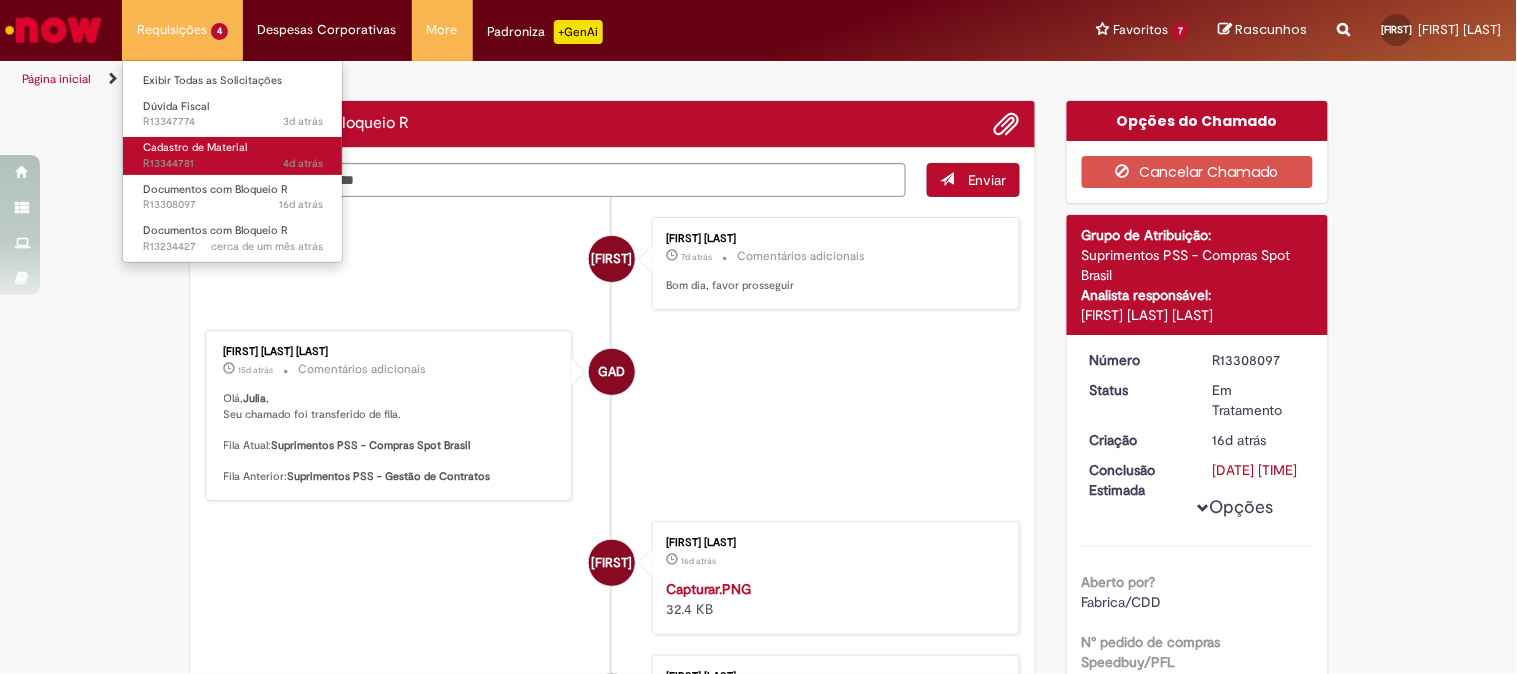 click on "4d atrás 4 dias atrás  R[NUMBER]" at bounding box center (233, 164) 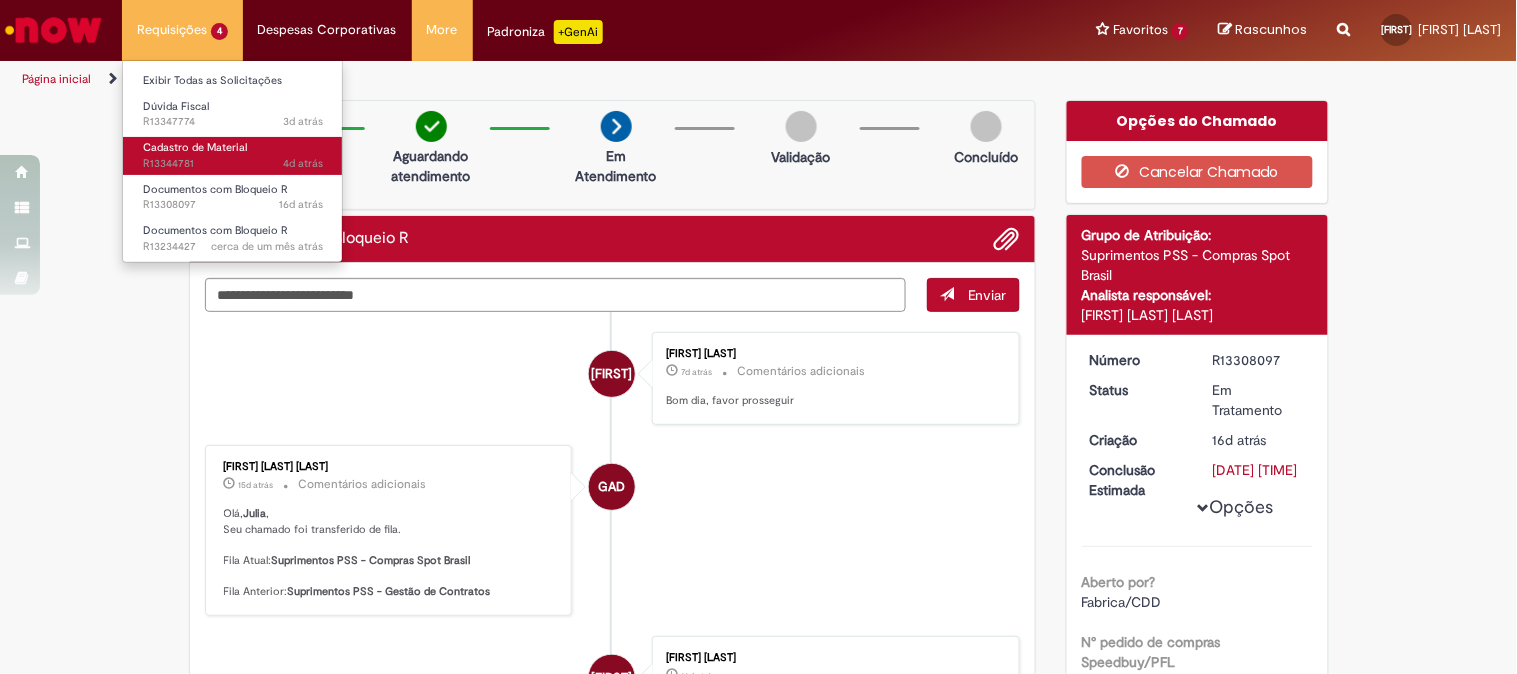 click on "4d atrás 4 dias atrás  R[NUMBER]" at bounding box center (233, 164) 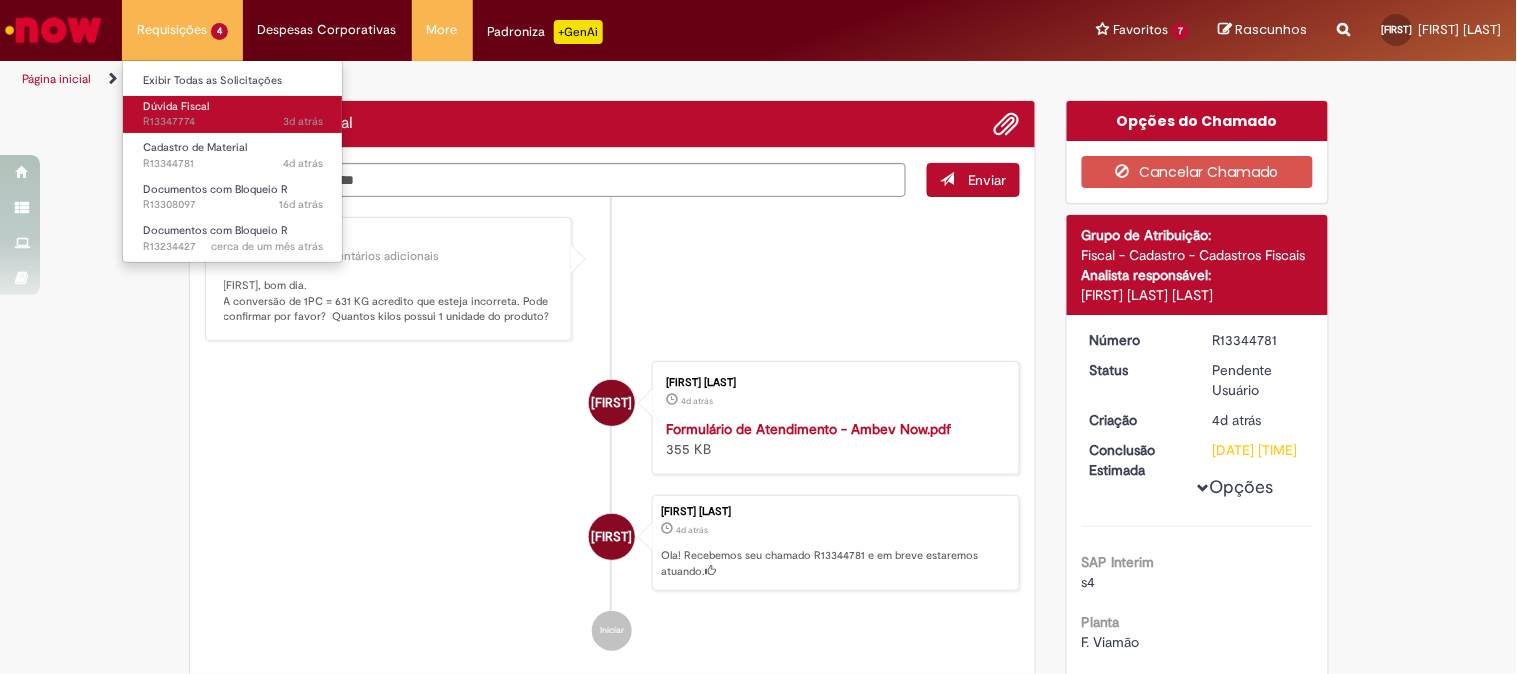 click on "Dúvida Fiscal
3d atrás 3 dias atrás  R13347774" at bounding box center [233, 114] 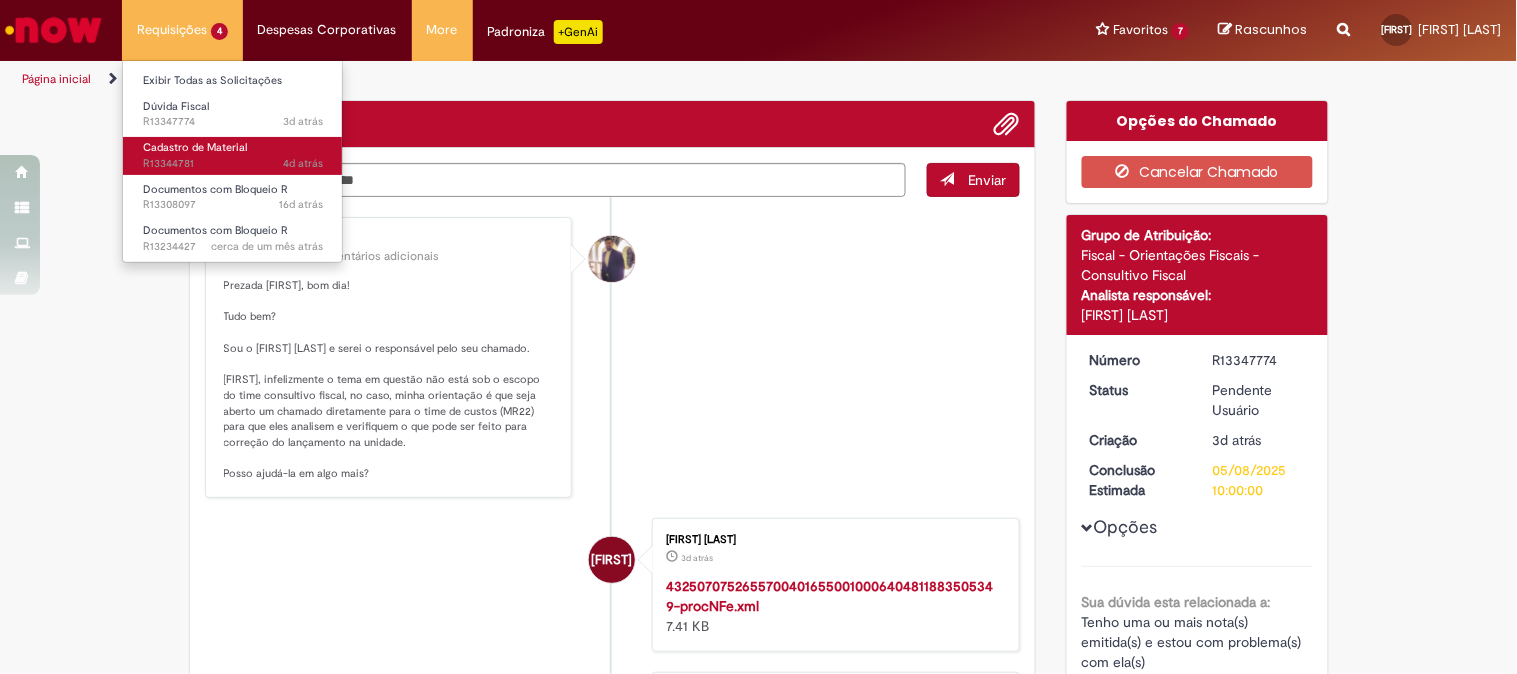 click on "4d atrás 4 dias atrás  R13344781" at bounding box center [233, 164] 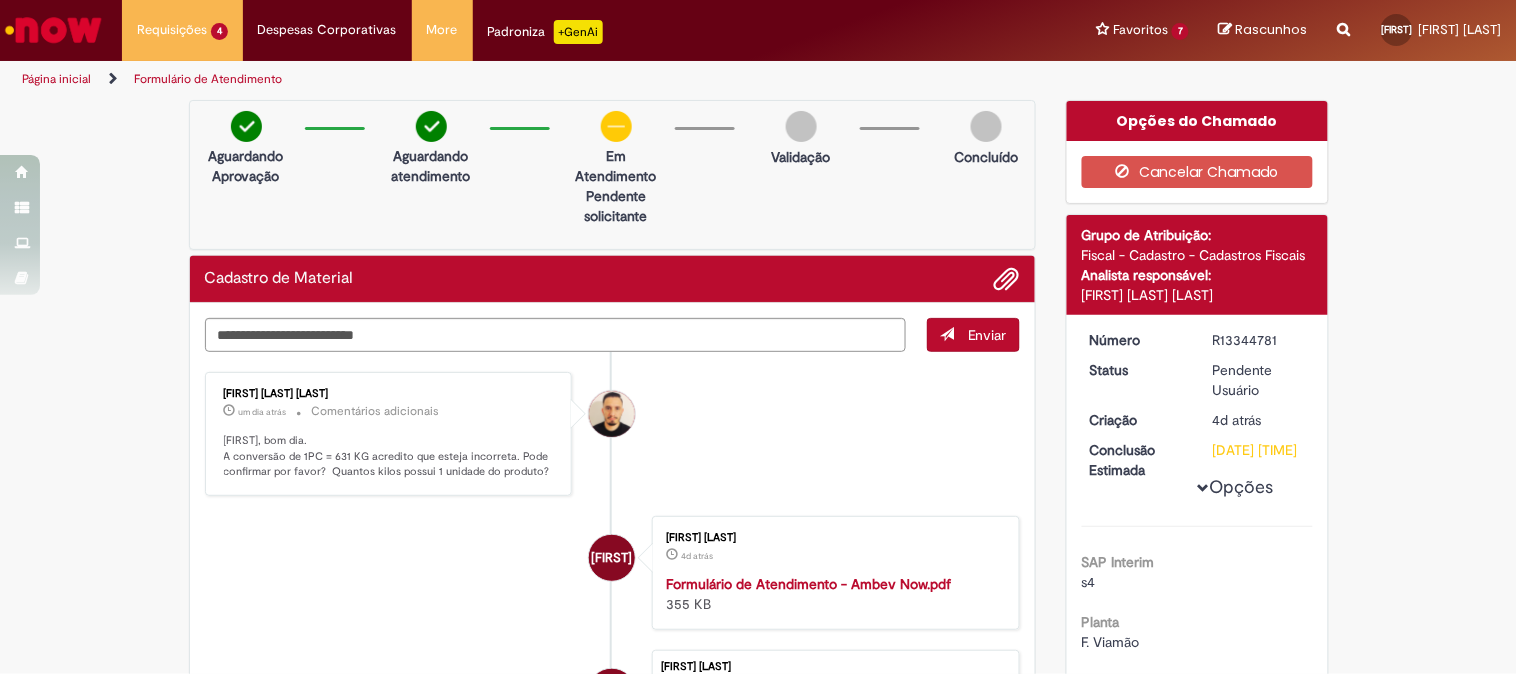 click at bounding box center [53, 30] 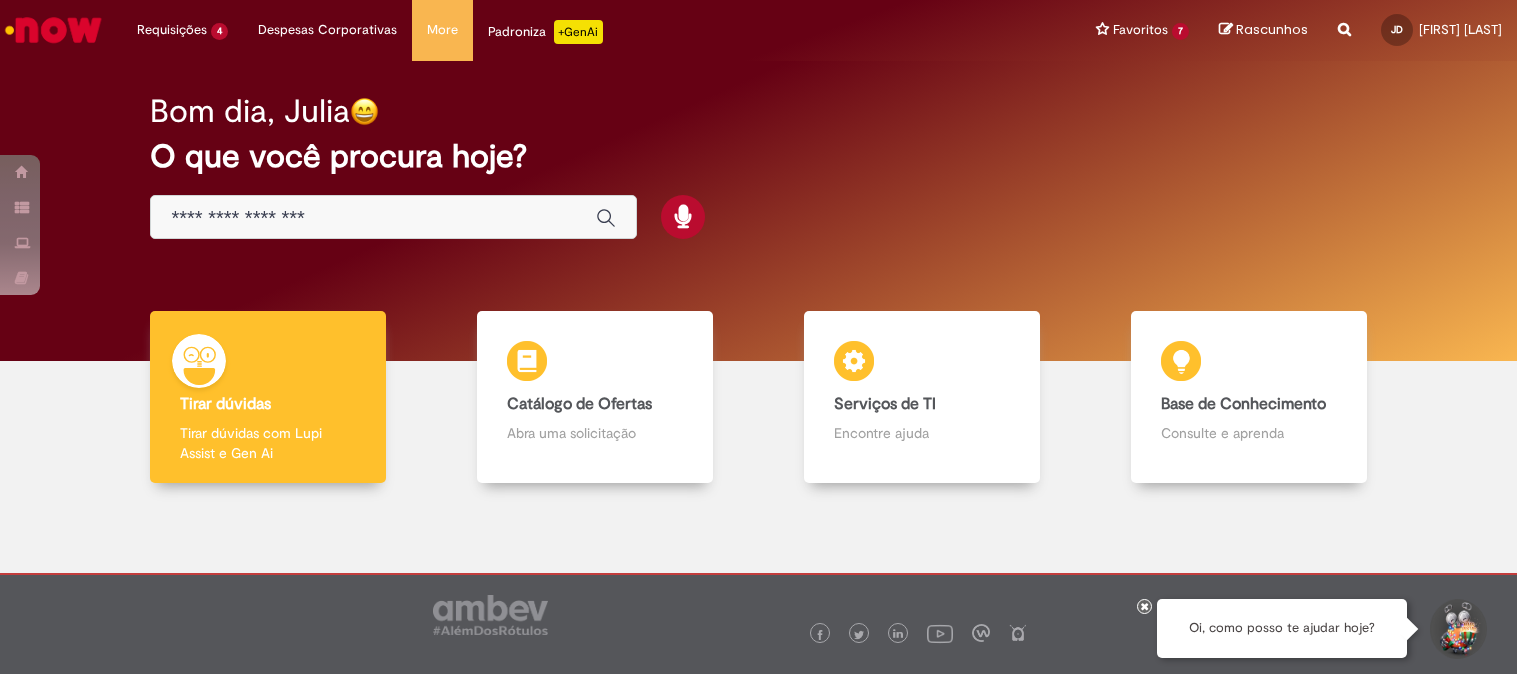 scroll, scrollTop: 0, scrollLeft: 0, axis: both 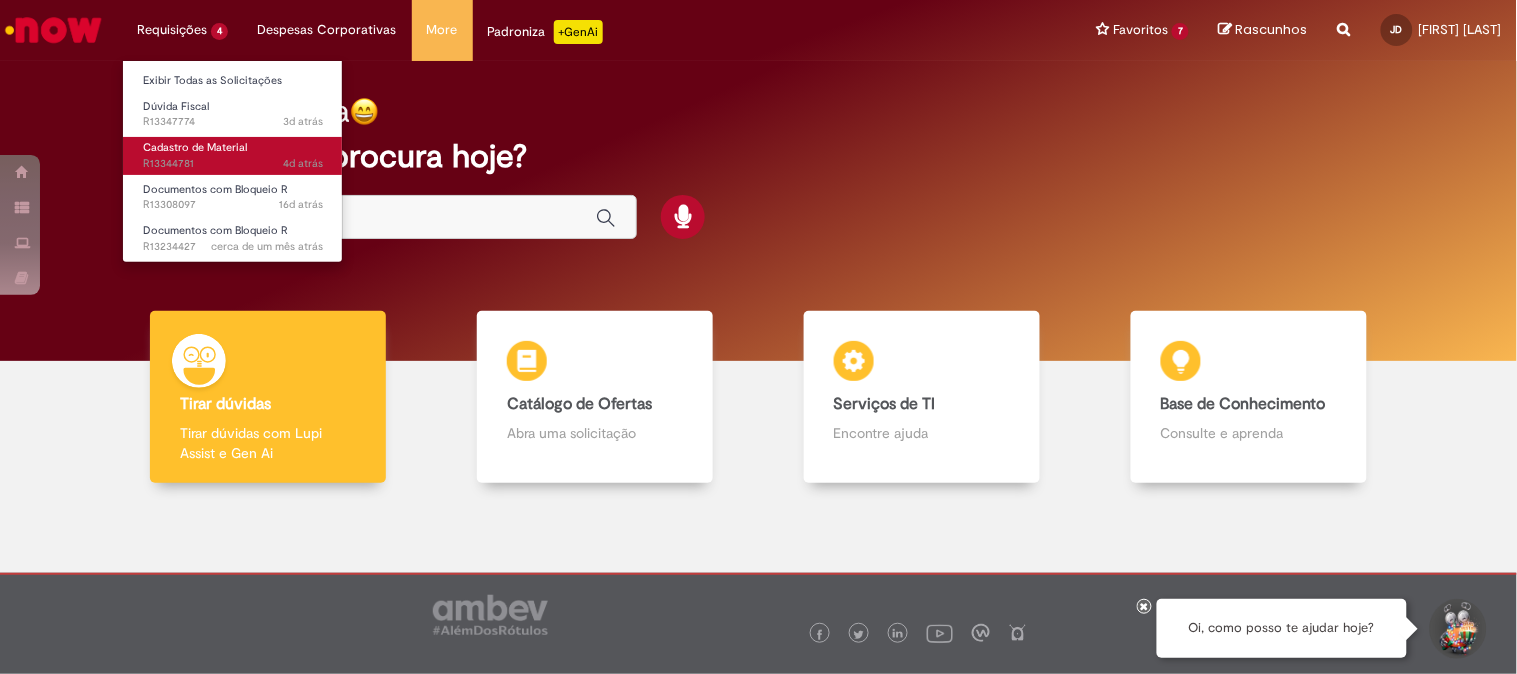 click on "Cadastro de Material" at bounding box center [195, 147] 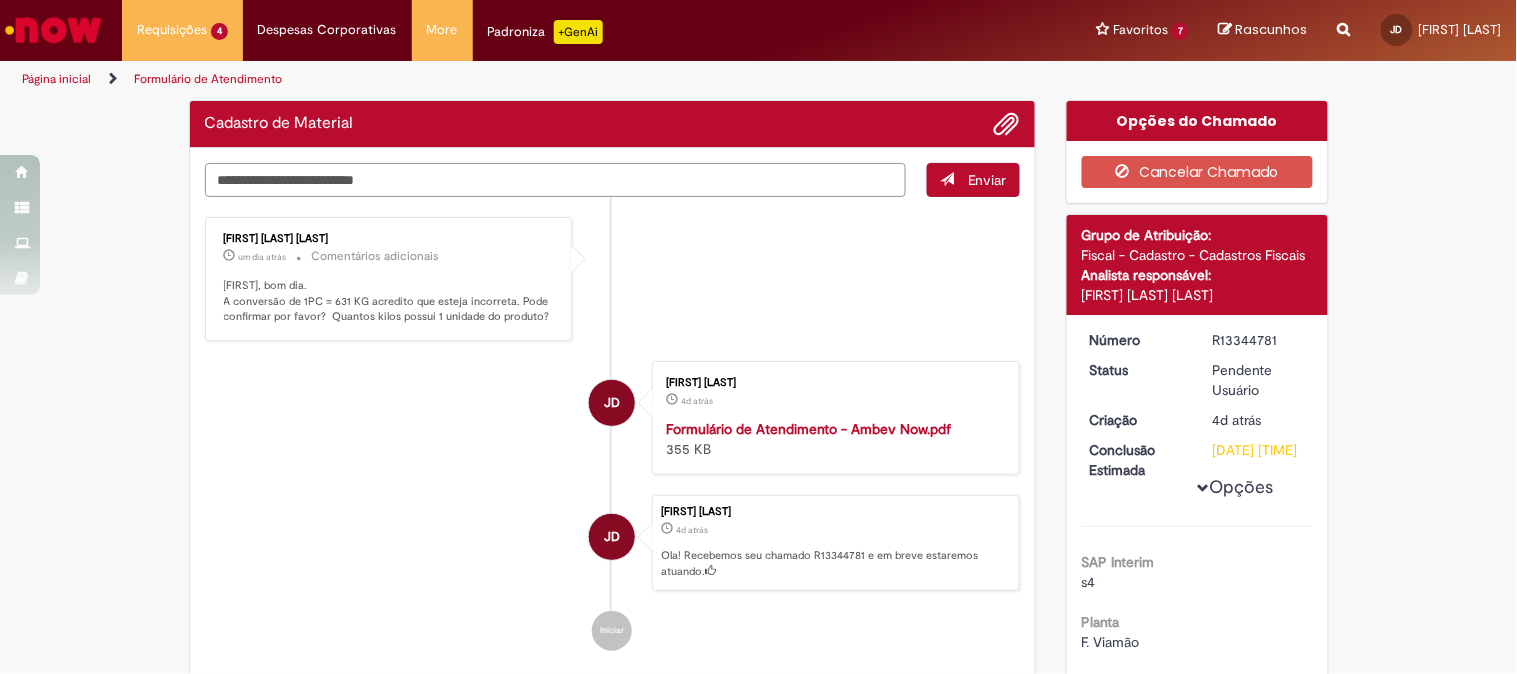 click at bounding box center (556, 180) 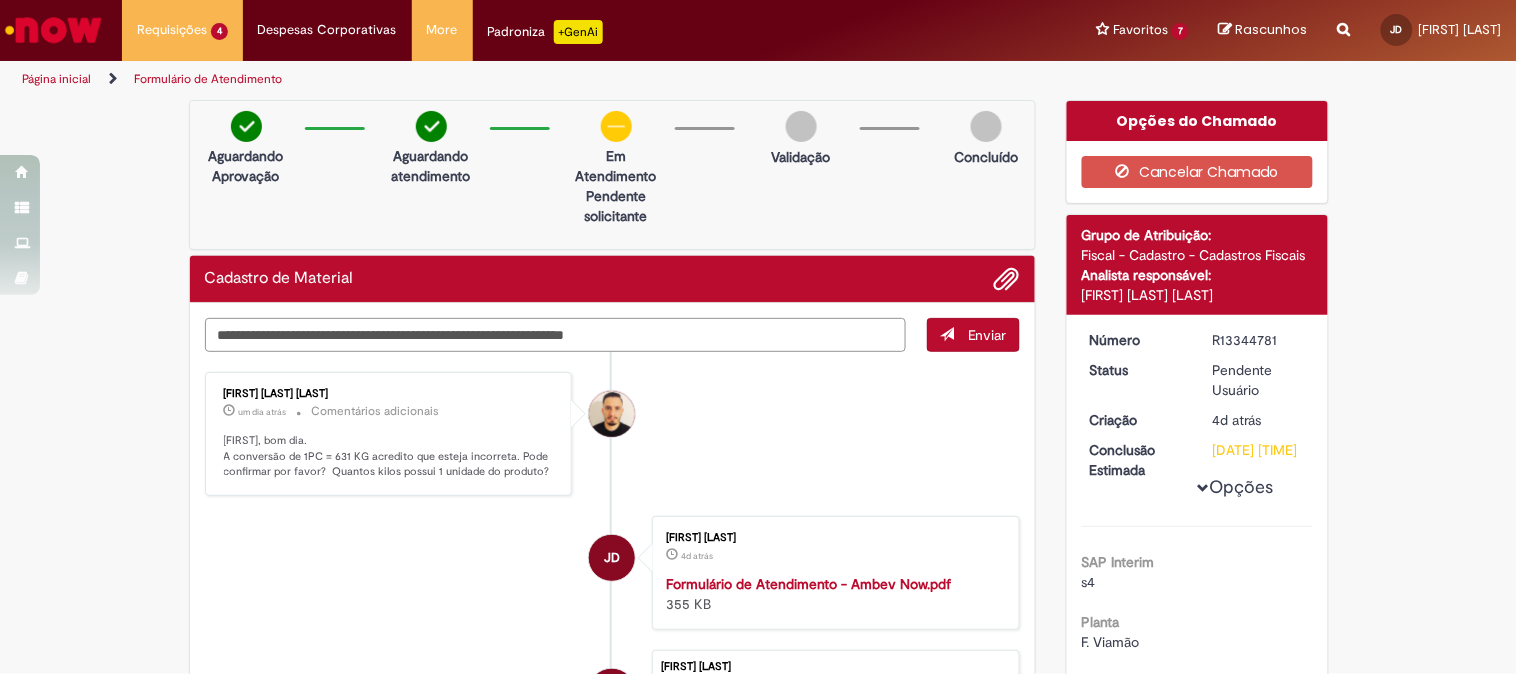 paste on "*******
*****" 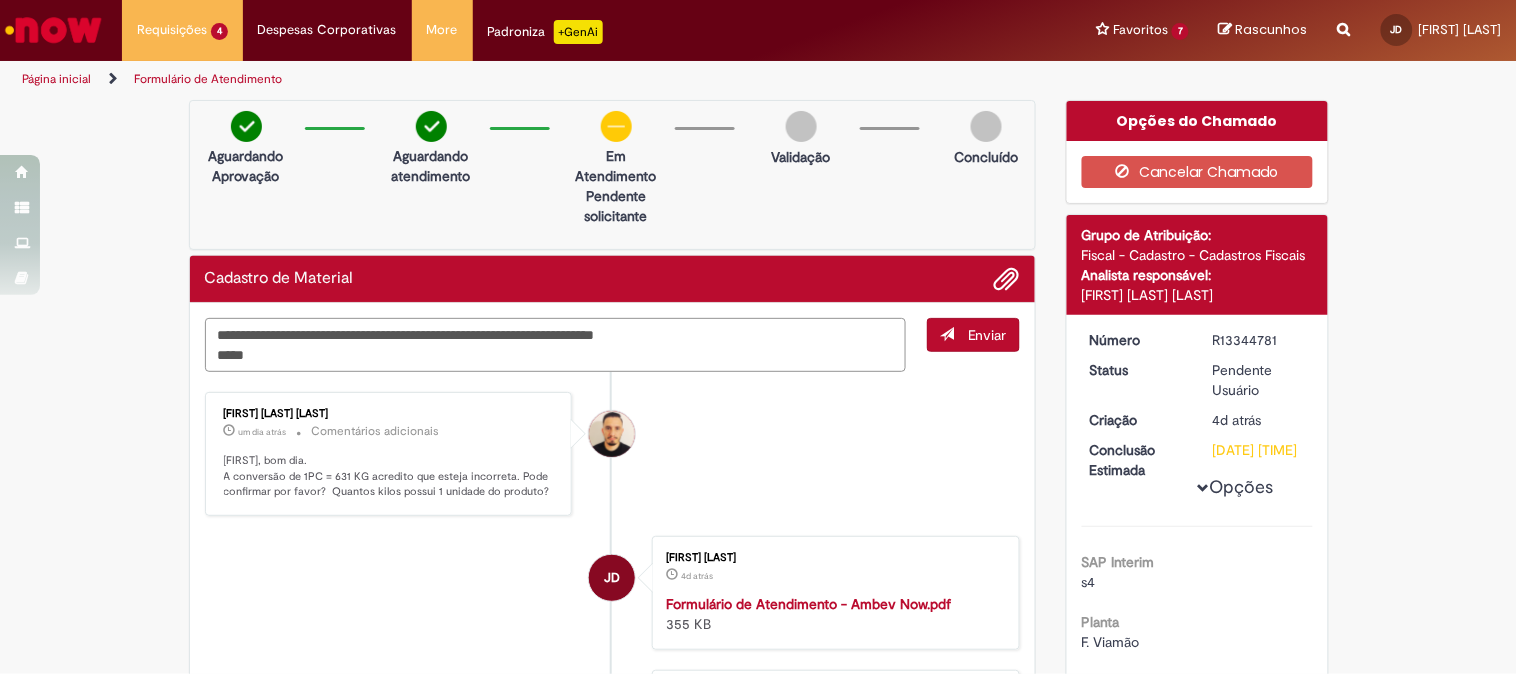 click on "**********" at bounding box center (556, 345) 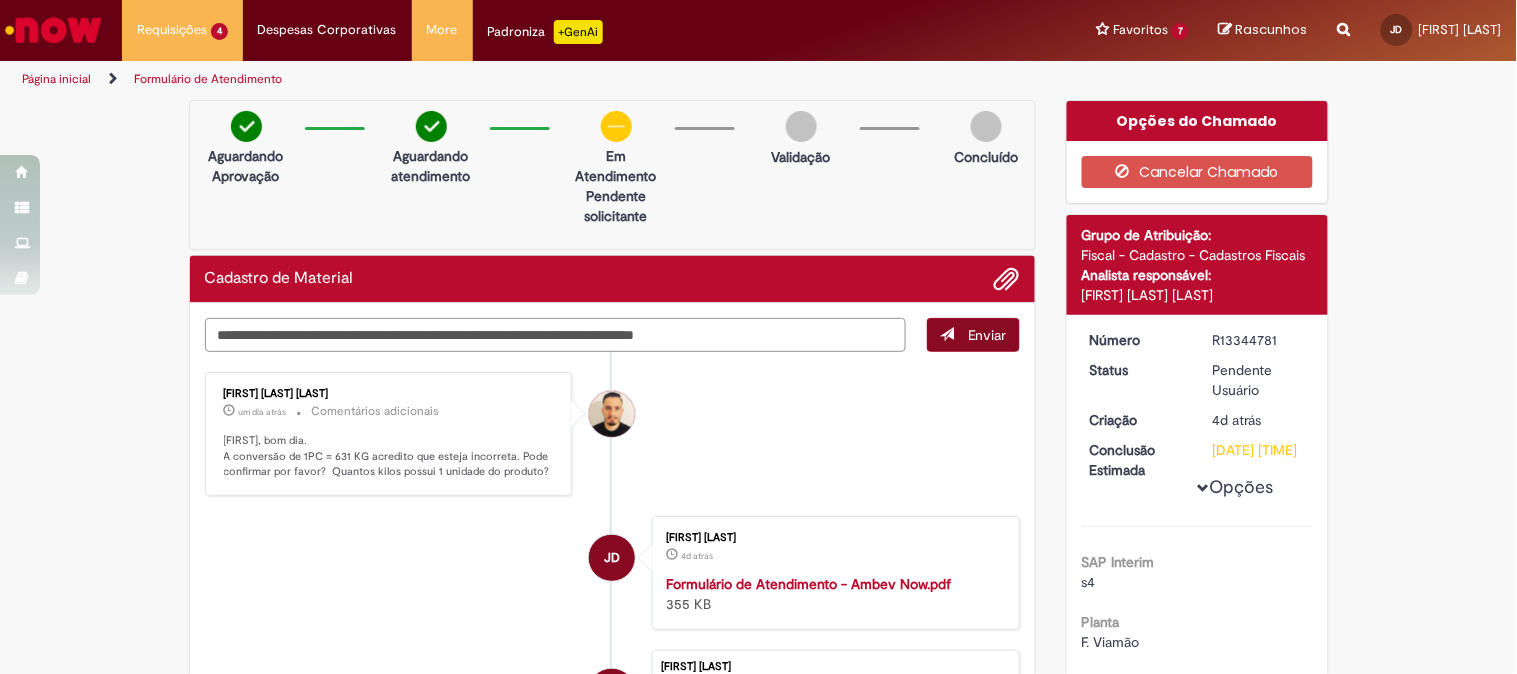 type on "**********" 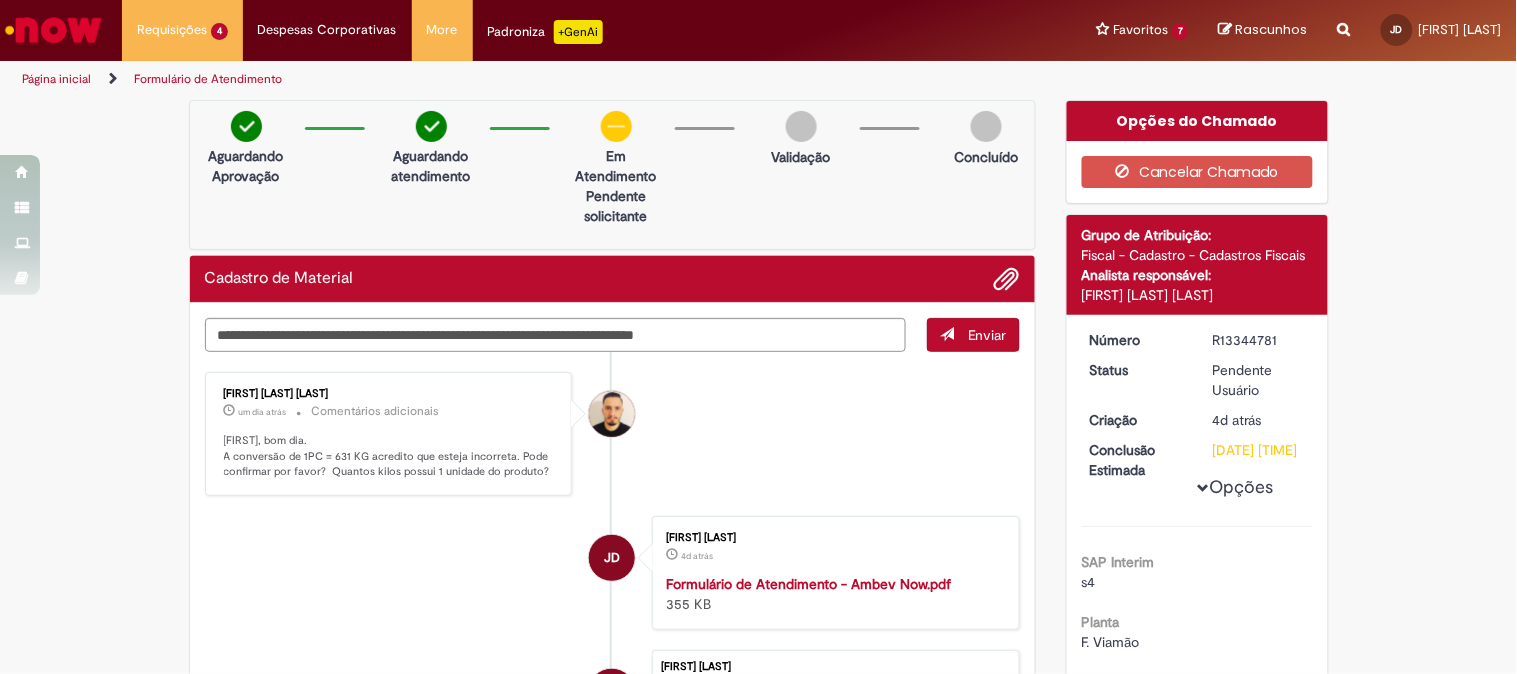click on "Enviar" at bounding box center [973, 335] 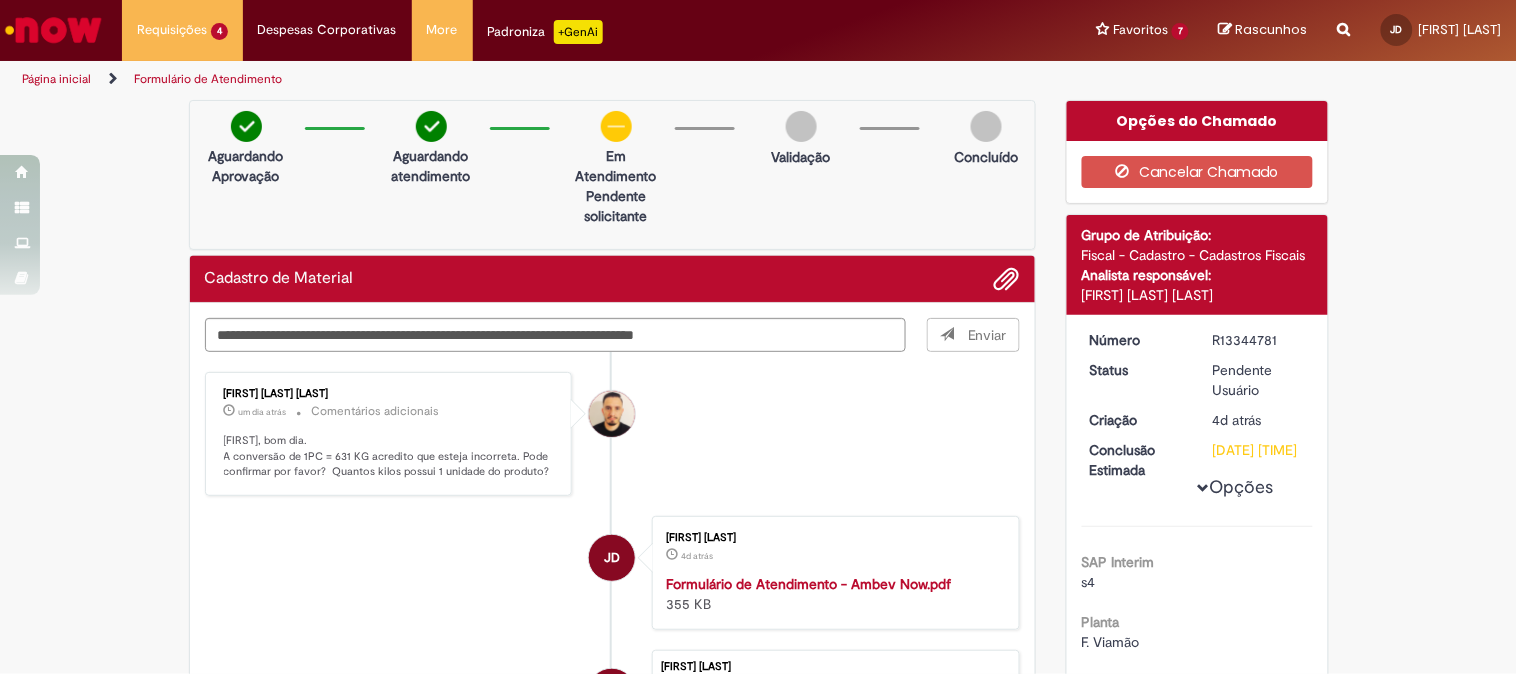type 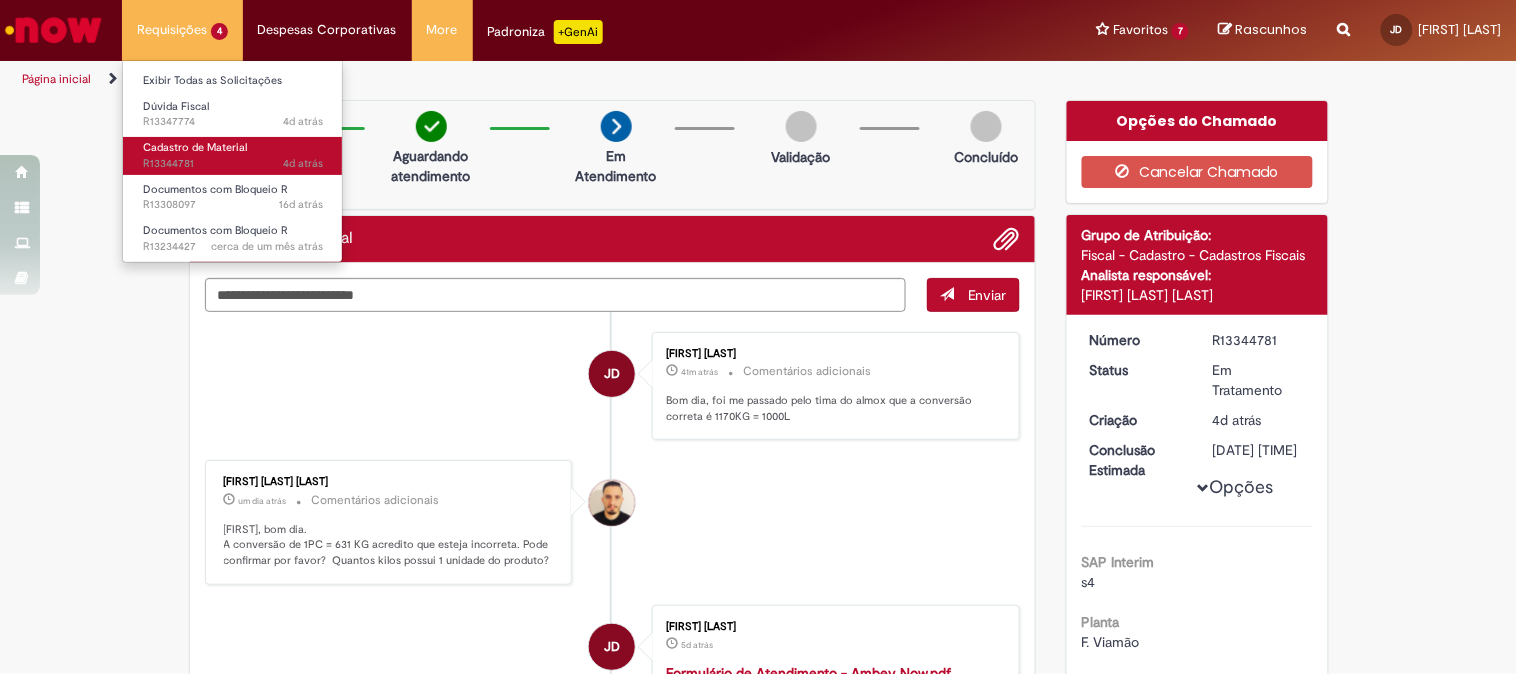 click on "Cadastro de Material" at bounding box center (195, 147) 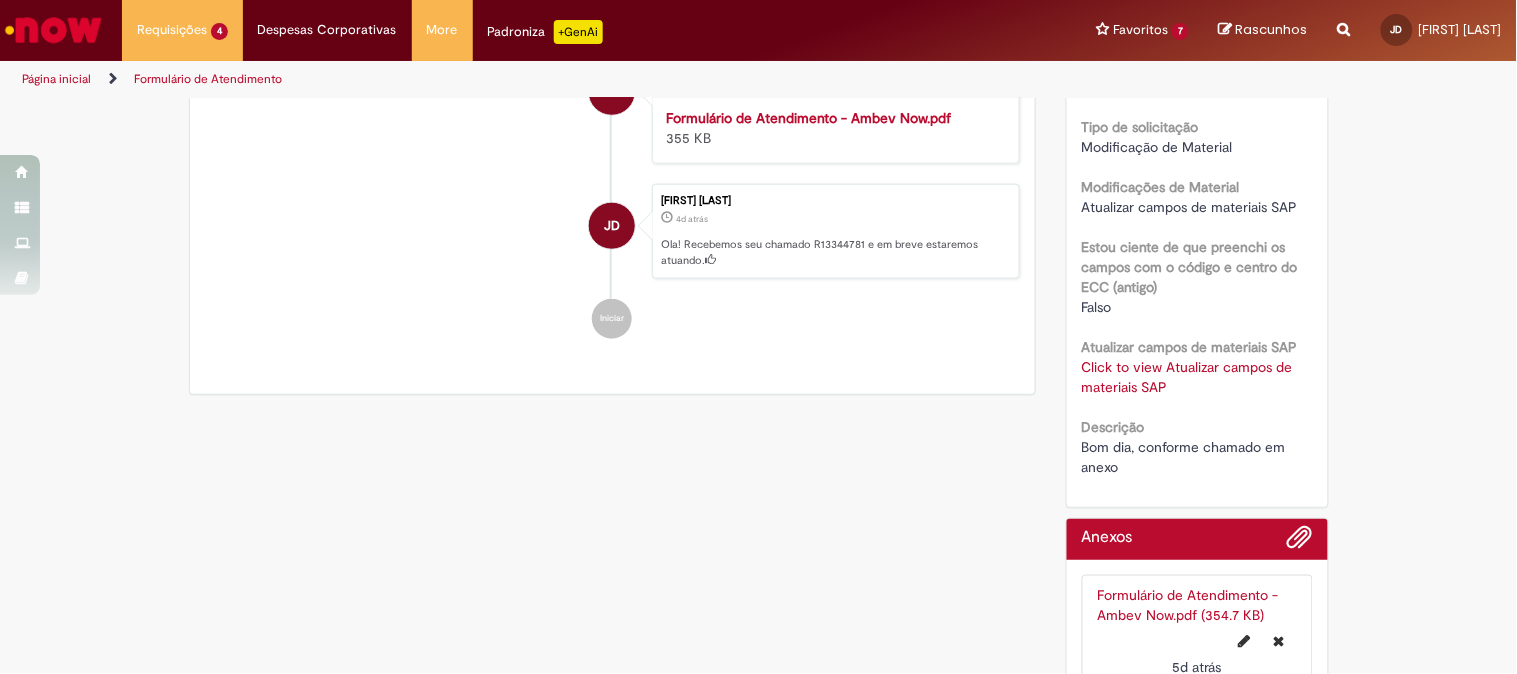 scroll, scrollTop: 615, scrollLeft: 0, axis: vertical 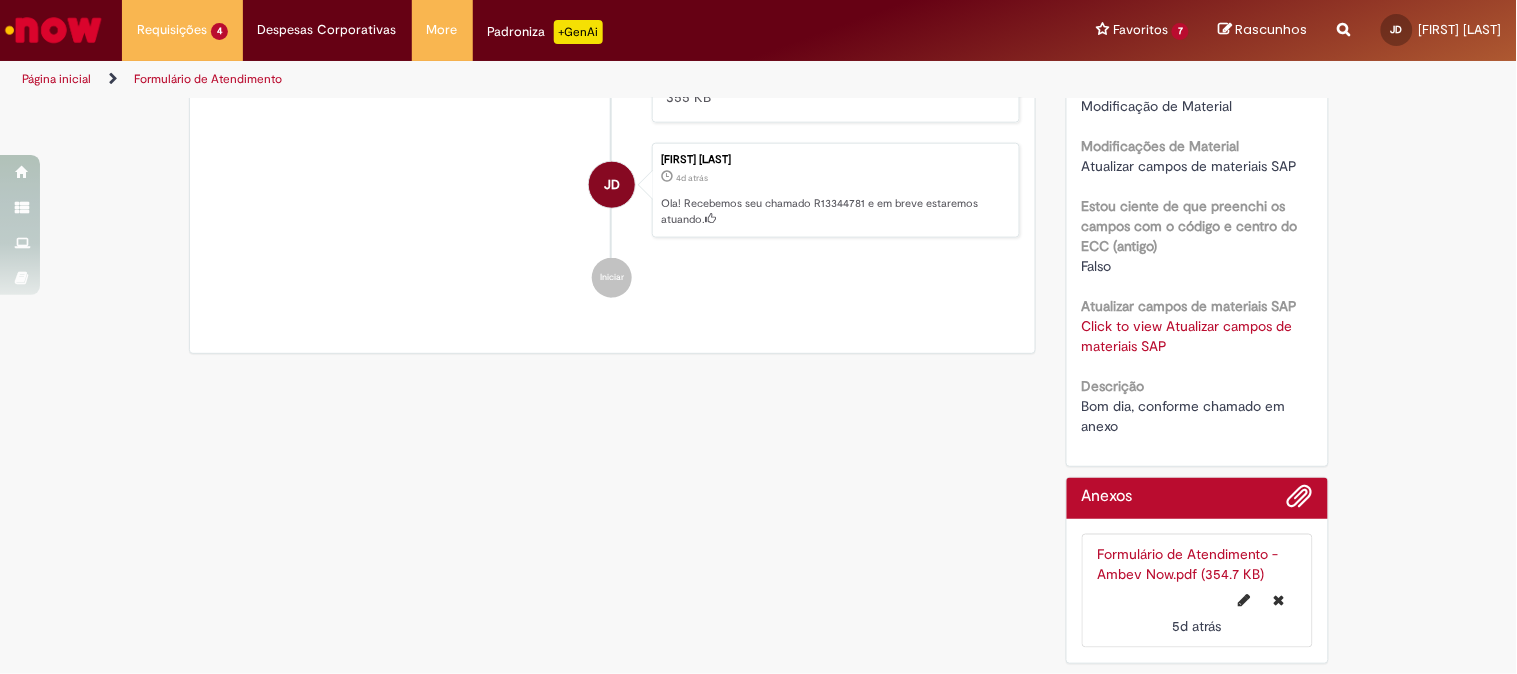 click on "Click to view Atualizar campos de materiais SAP" at bounding box center (1187, 336) 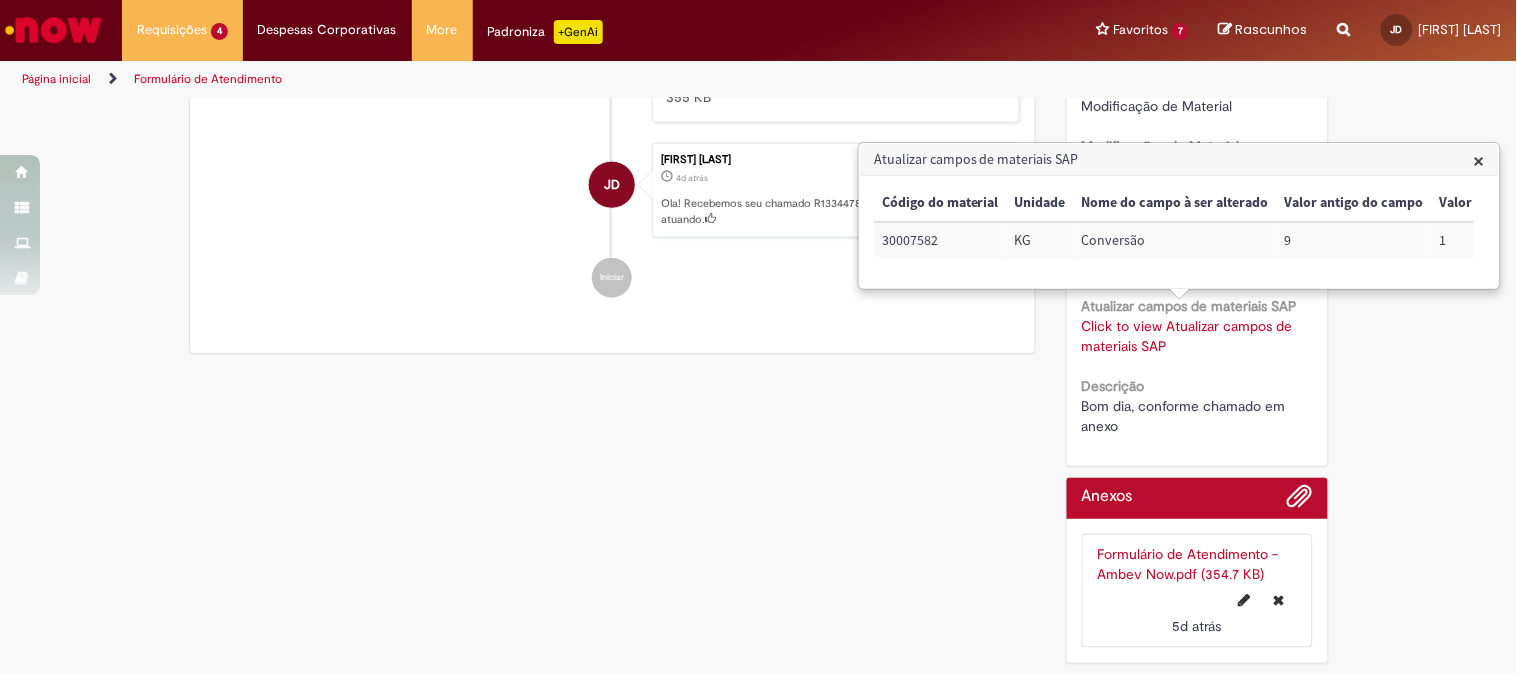 scroll, scrollTop: 0, scrollLeft: 100, axis: horizontal 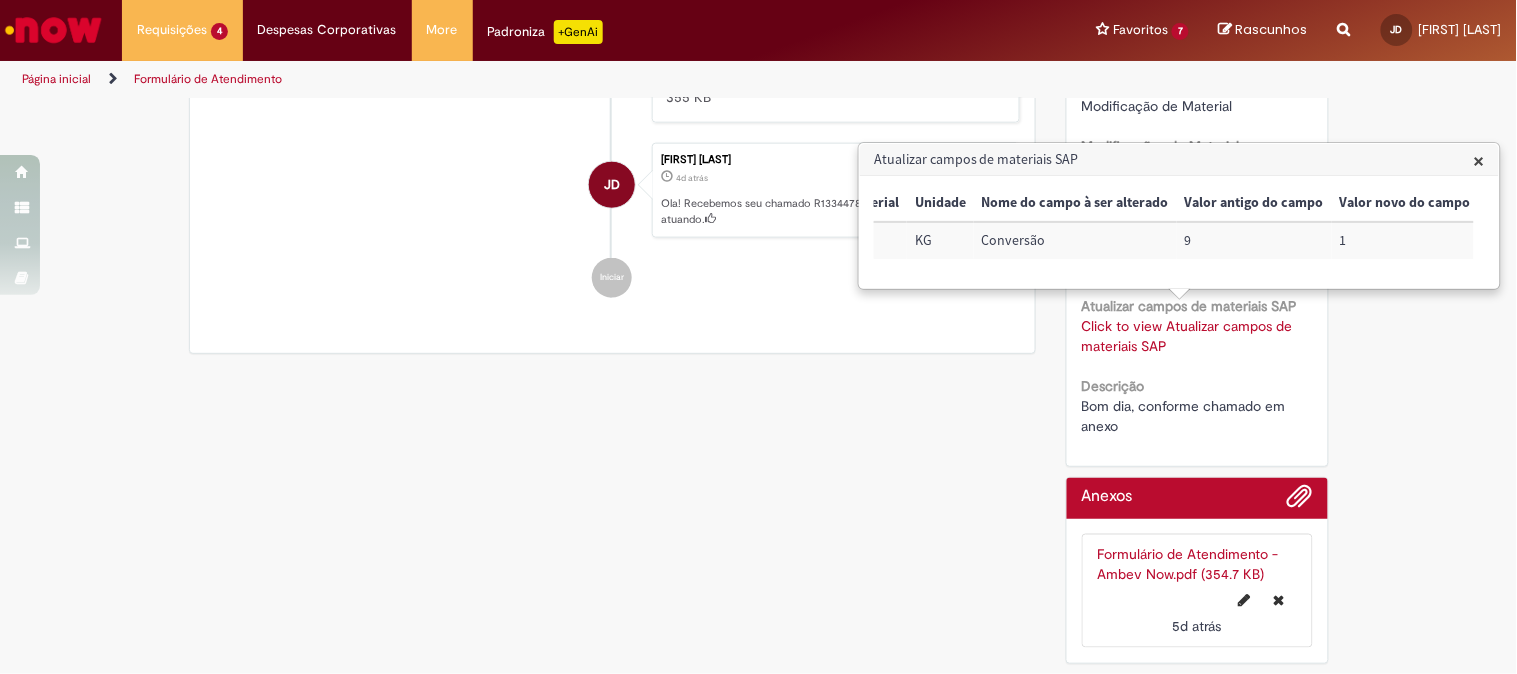 click on "Verificar Código de Barras
Aguardando Aprovação
Aguardando atendimento
Em Atendimento
Em Atendimento
Validação
Concluído
Cadastro de Material
Enviar
JD
[FIRST] [LAST]
41m atrás 41 minutos atrás     Comentários adicionais
Bom dia, foi me passado pelo tima do almox que a conversão correta é 1170KG = 1000L" at bounding box center (758, 89) 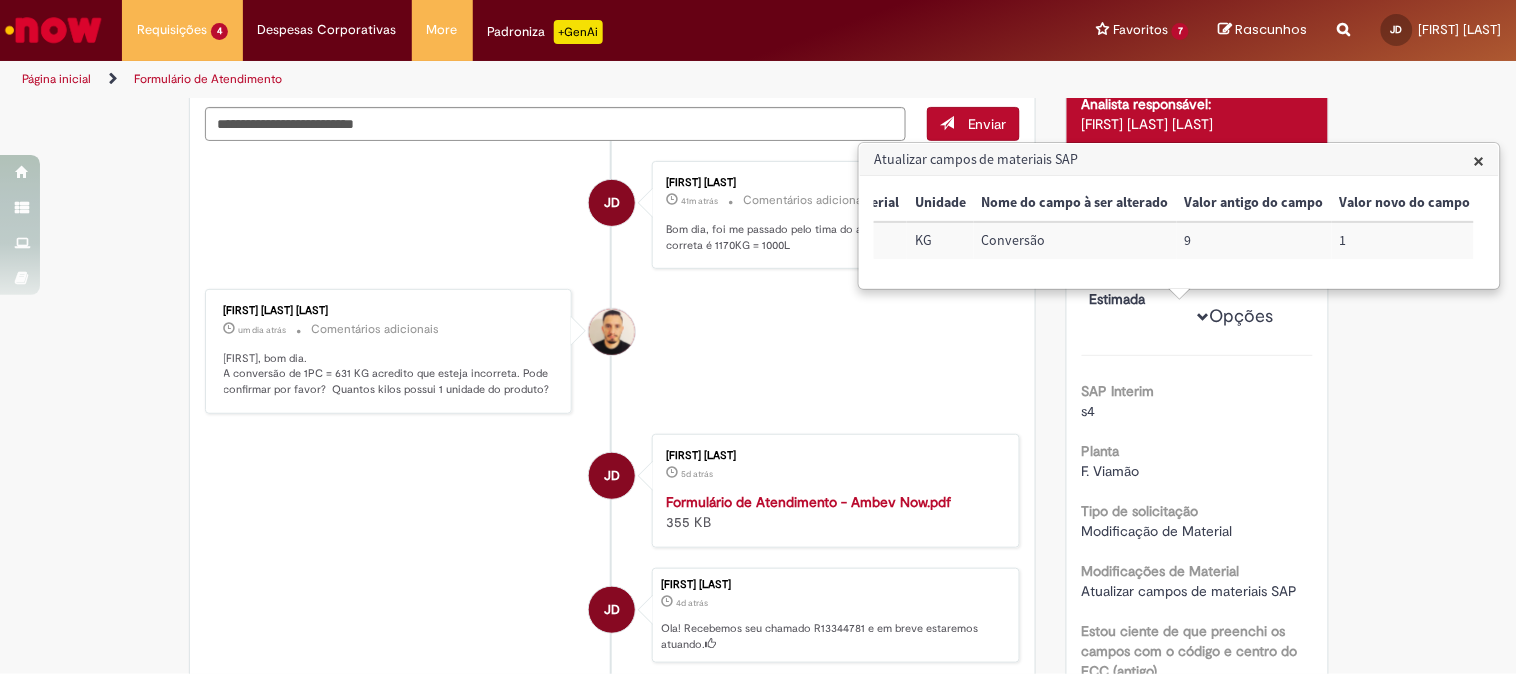 click on "Atualizar campos de materiais SAP" at bounding box center [1179, 160] 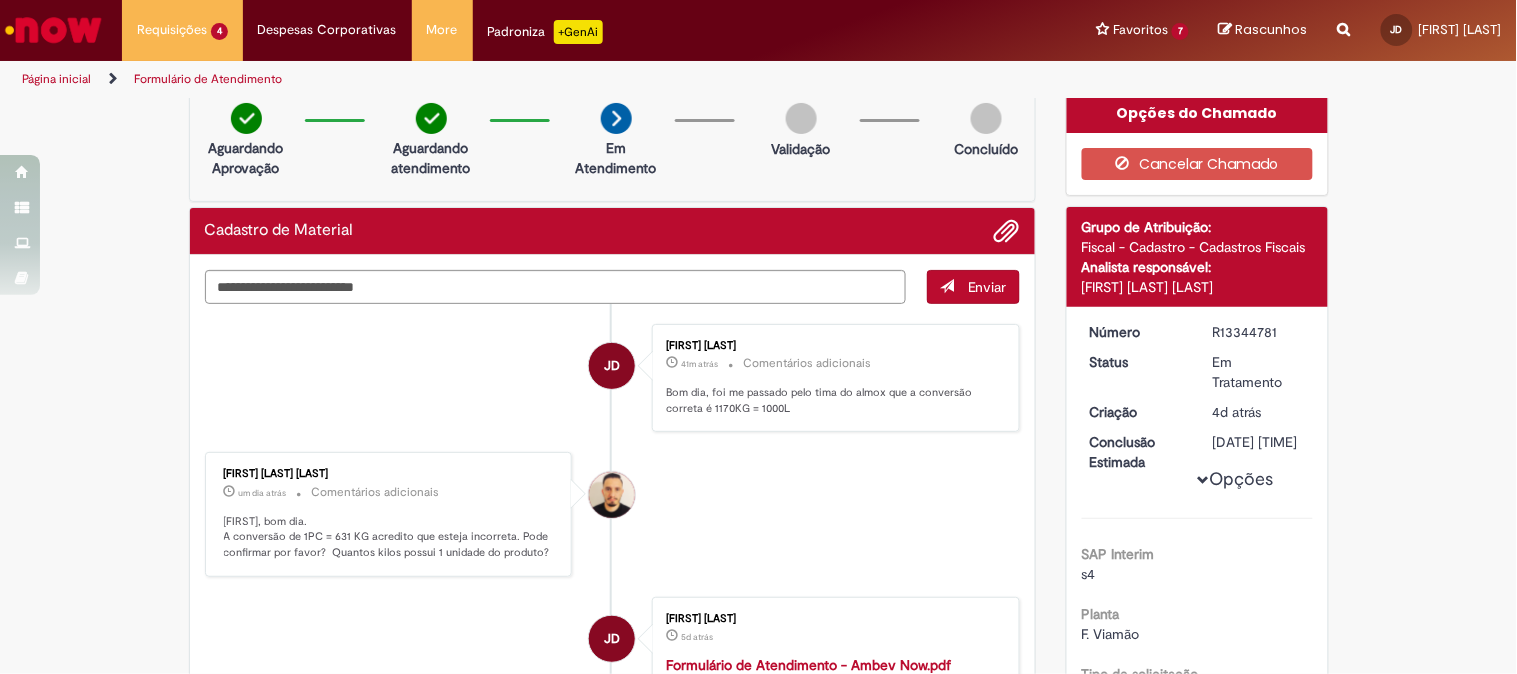 scroll, scrollTop: 0, scrollLeft: 0, axis: both 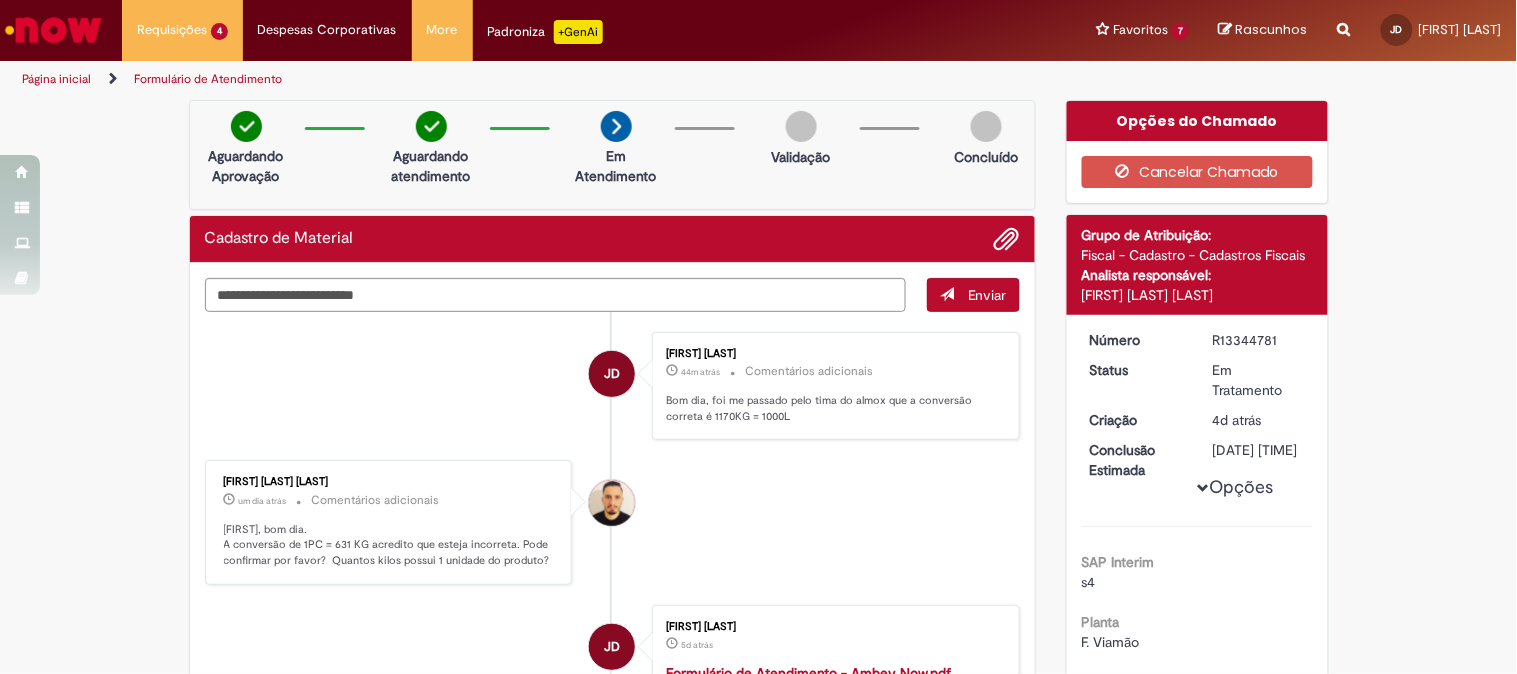 click on "Número
R13344781
Status
Em Tratamento
Criação
4d atrás 4 dias atrás
Conclusão Estimada
[DATE] [TIME]
Opções
SAP Interim
s4
Planta
F. Viamão
Tipo de solicitação
Modificação de Material
Modificações de Material
Atualizar campos de materiais SAP
Estou ciente de que preenchi os campos com o código e centro do ECC  (antigo)
Falso
Atualizar campos de materiais SAP
Click to view Atualizar campos de materiais SAP   Click to view Atualizar campos de materiais SAP
Descrição
Bom dia, conforme chamado em anexo" at bounding box center [1197, 688] 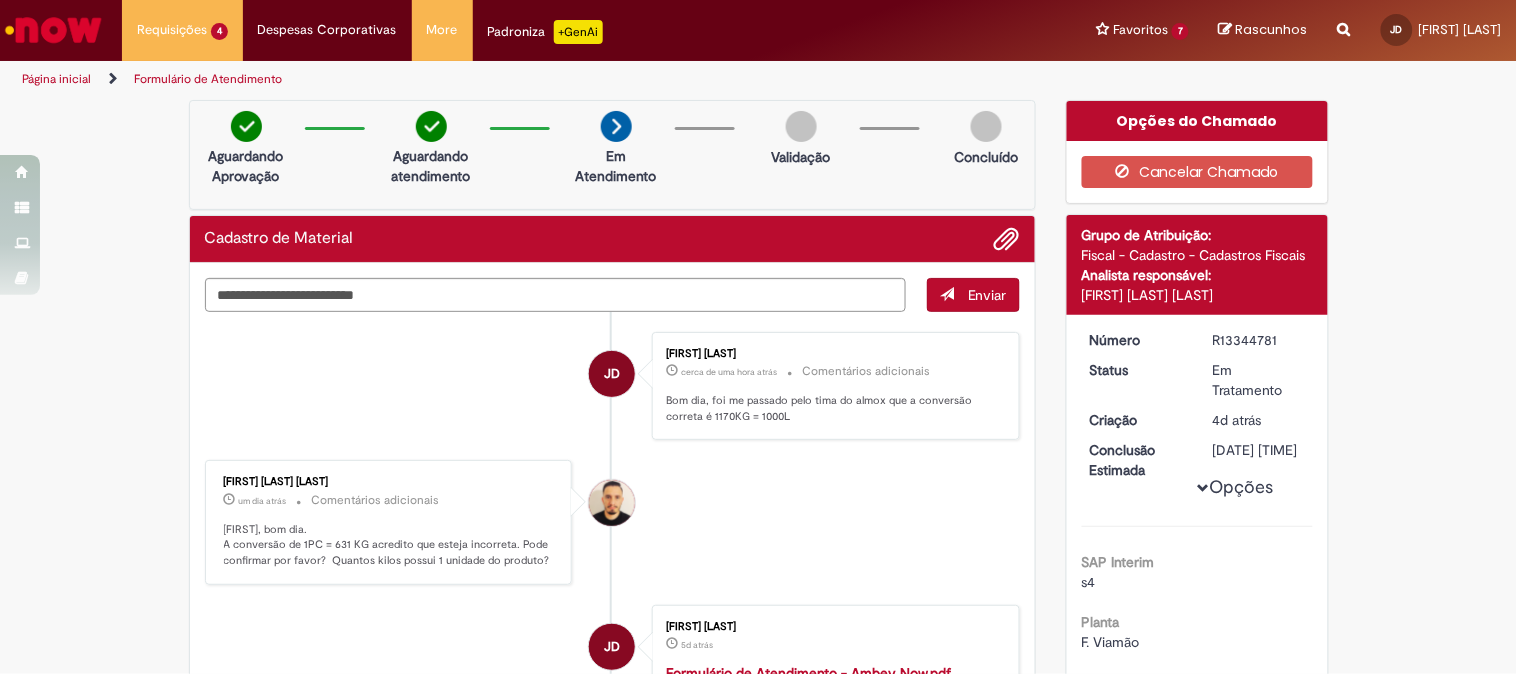 click on "Verificar Código de Barras
Aguardando Aprovação
Aguardando atendimento
Em Atendimento
Em Atendimento
Validação
Concluído
Cadastro de Material
Enviar
JD
[FIRST] [LAST]
cerca de uma hora atrás cerca de uma hora atrás     Comentários adicionais
Bom dia, foi me passado pelo tima do almox que a conversão correta é 1170KG = 1000L" at bounding box center [758, 685] 